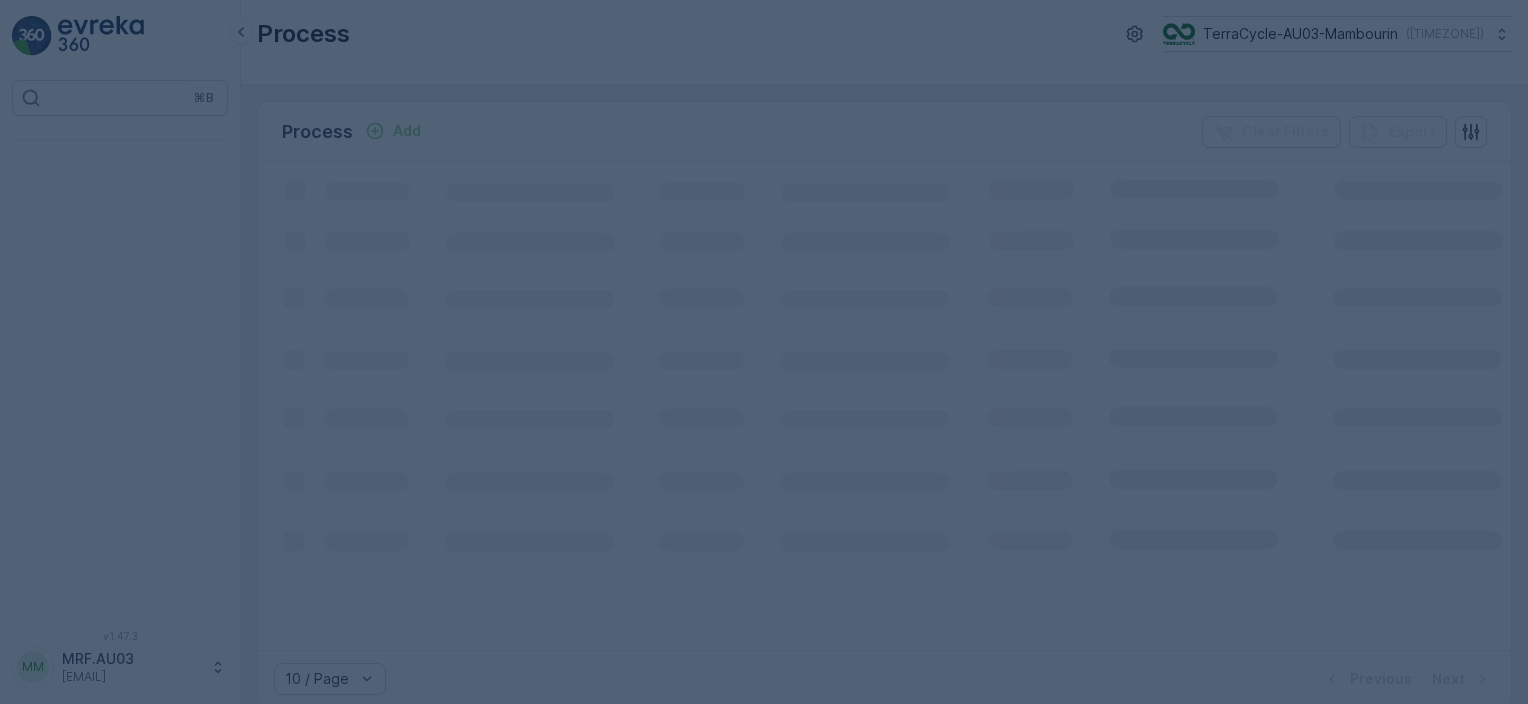 scroll, scrollTop: 0, scrollLeft: 0, axis: both 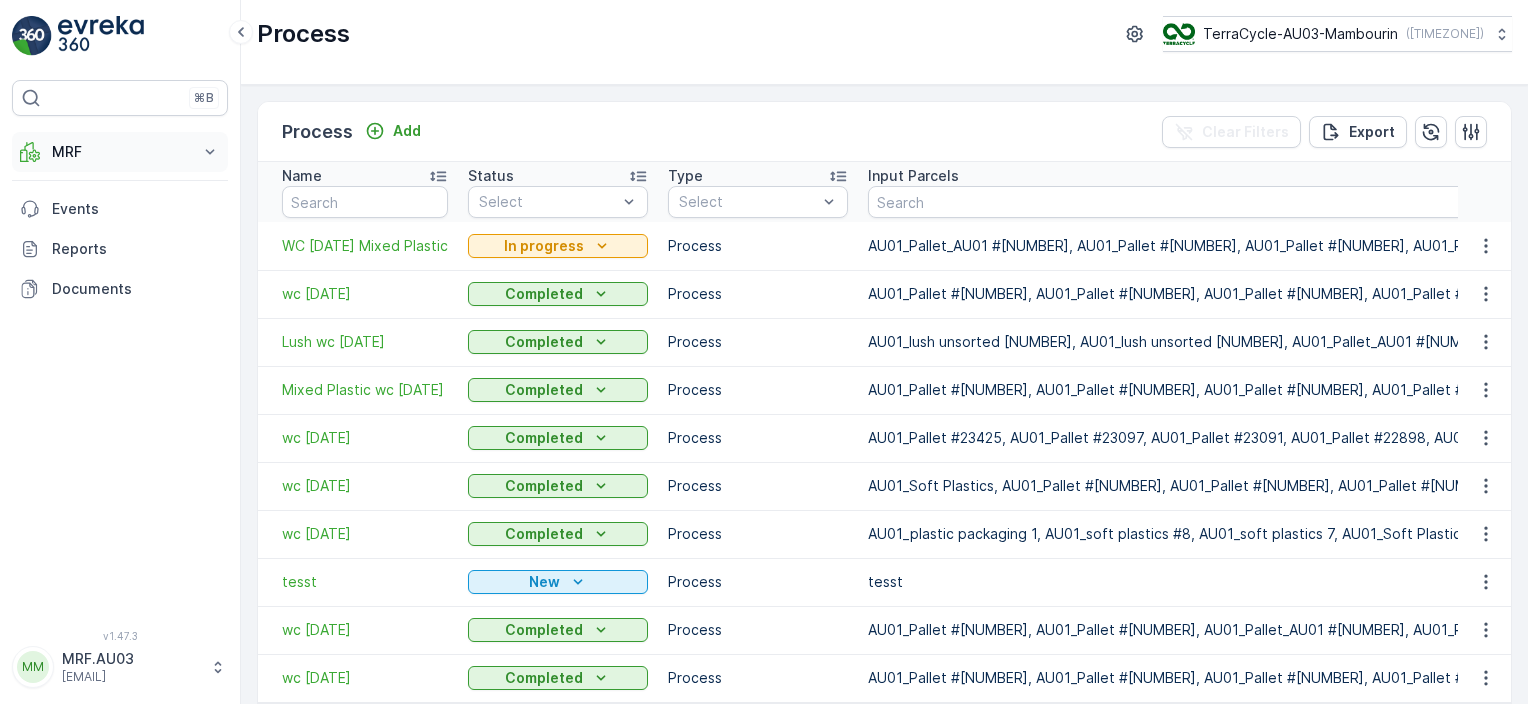 click 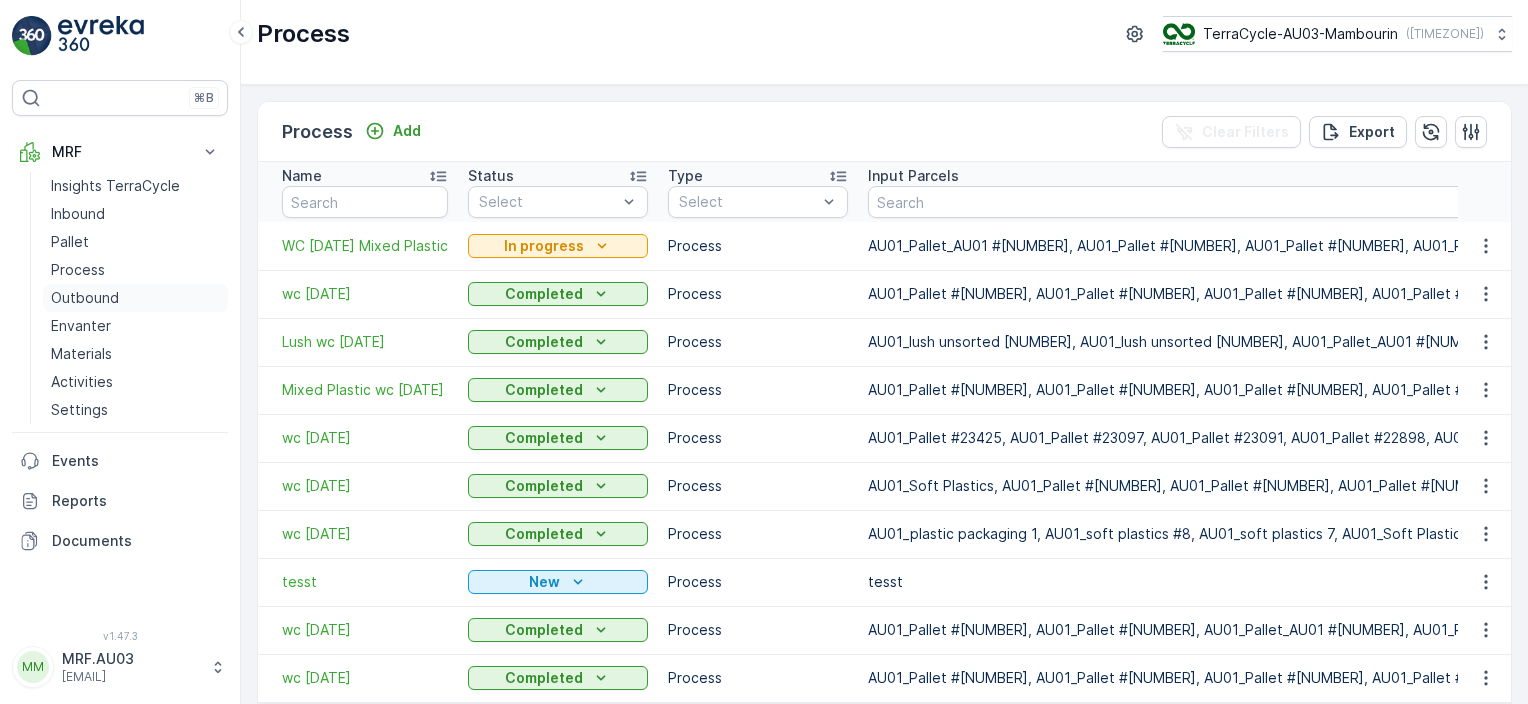 click on "Outbound" at bounding box center (85, 298) 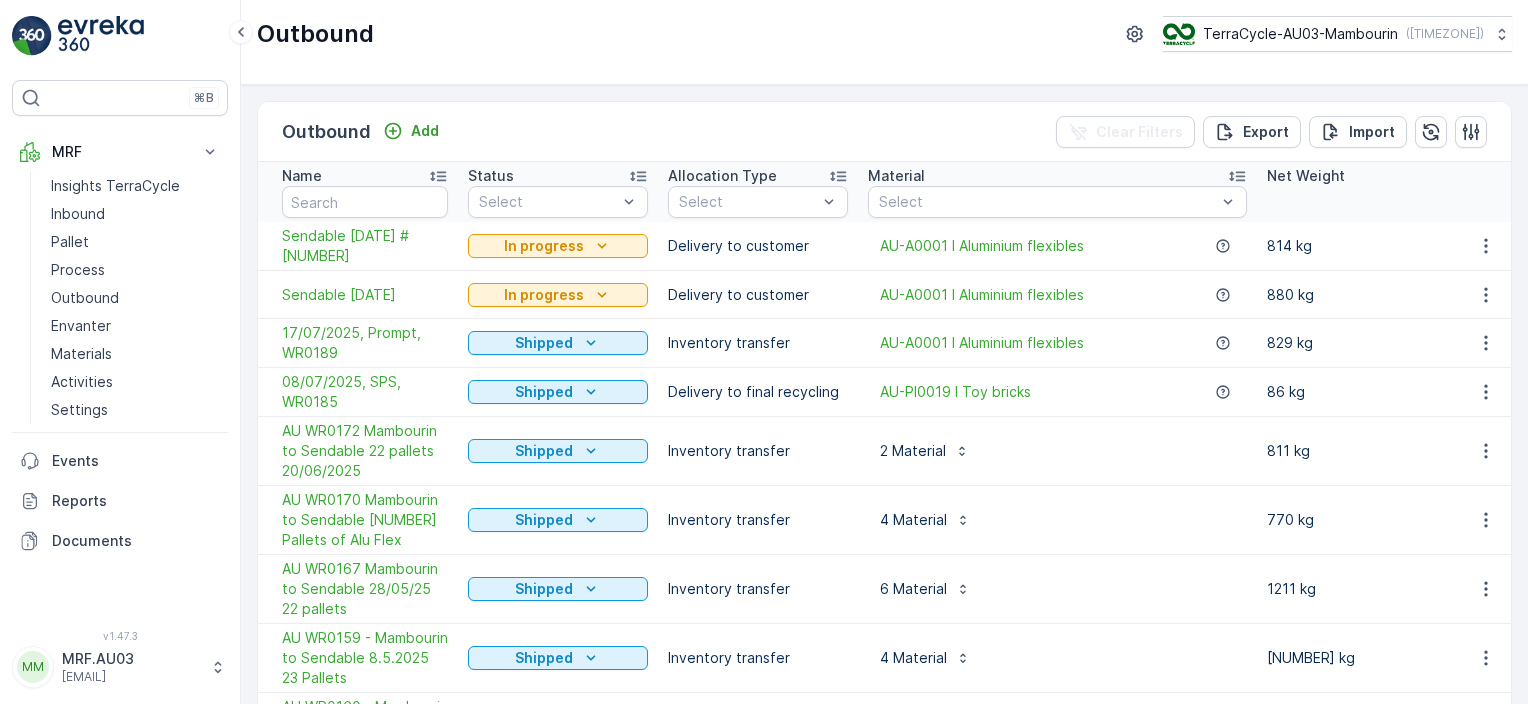 click on "Sendable [DATE] #[NUMBER]" at bounding box center [365, 246] 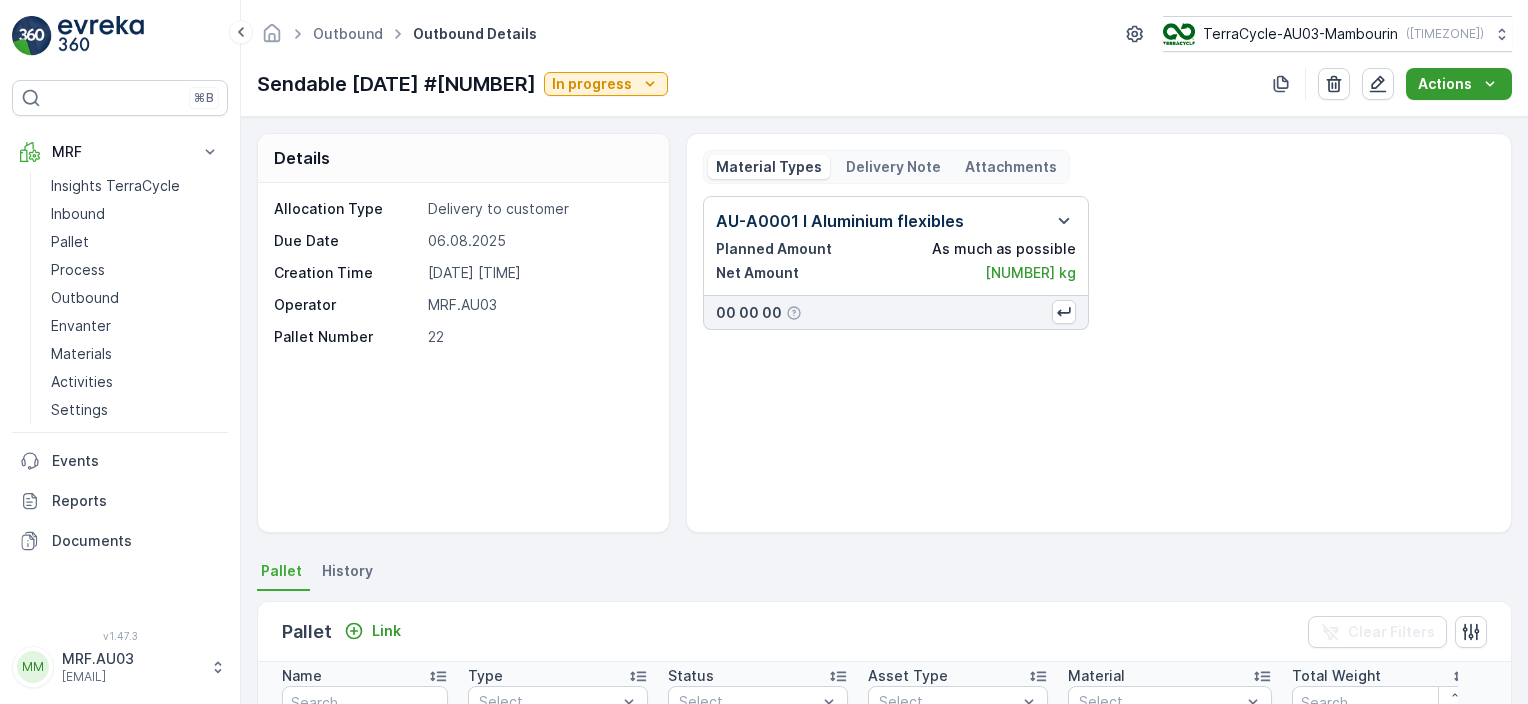click on "Actions" at bounding box center (1459, 84) 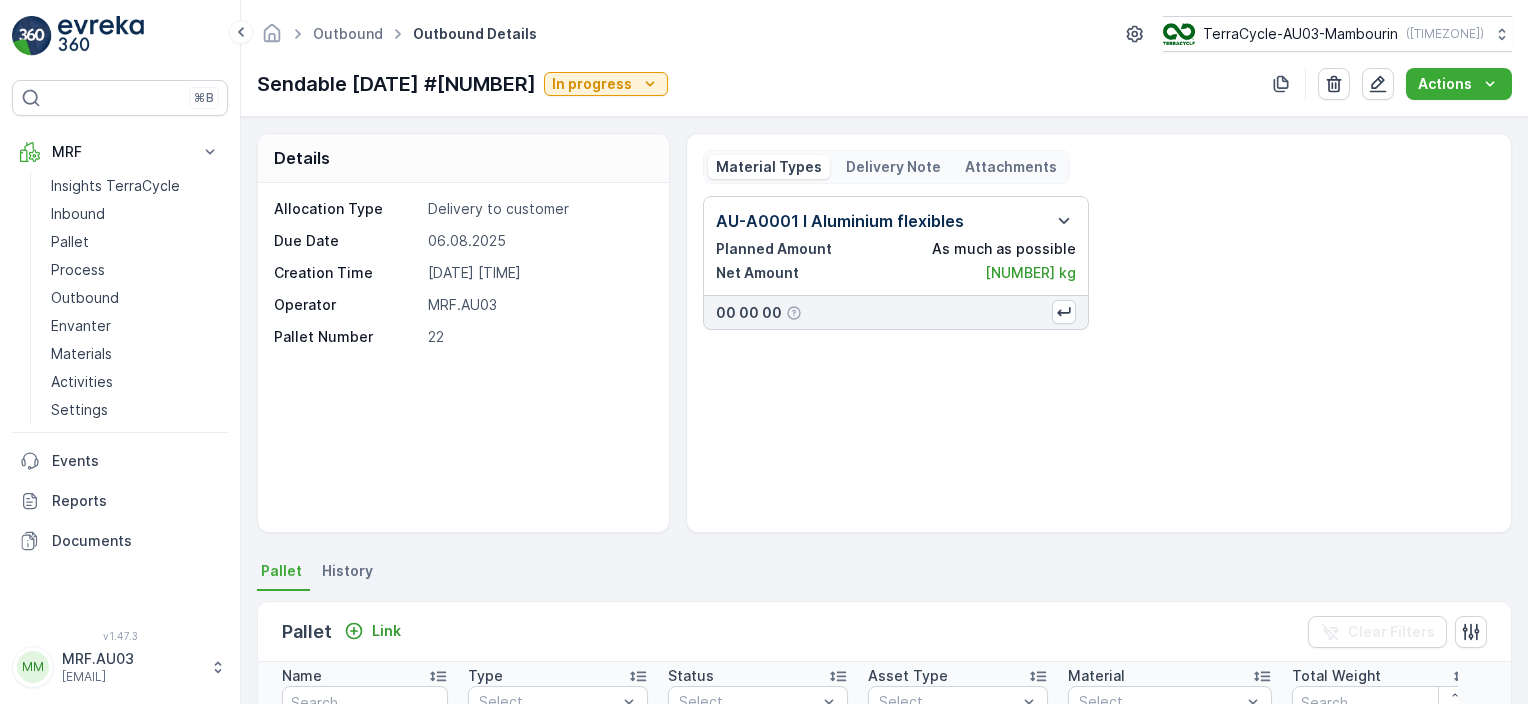 click on "AU-A0001 I Aluminium flexibles Planned Amount As much as possible Net Amount [NUMBER] kg [NUMBER] [NUMBER] [NUMBER]" at bounding box center (1099, 263) 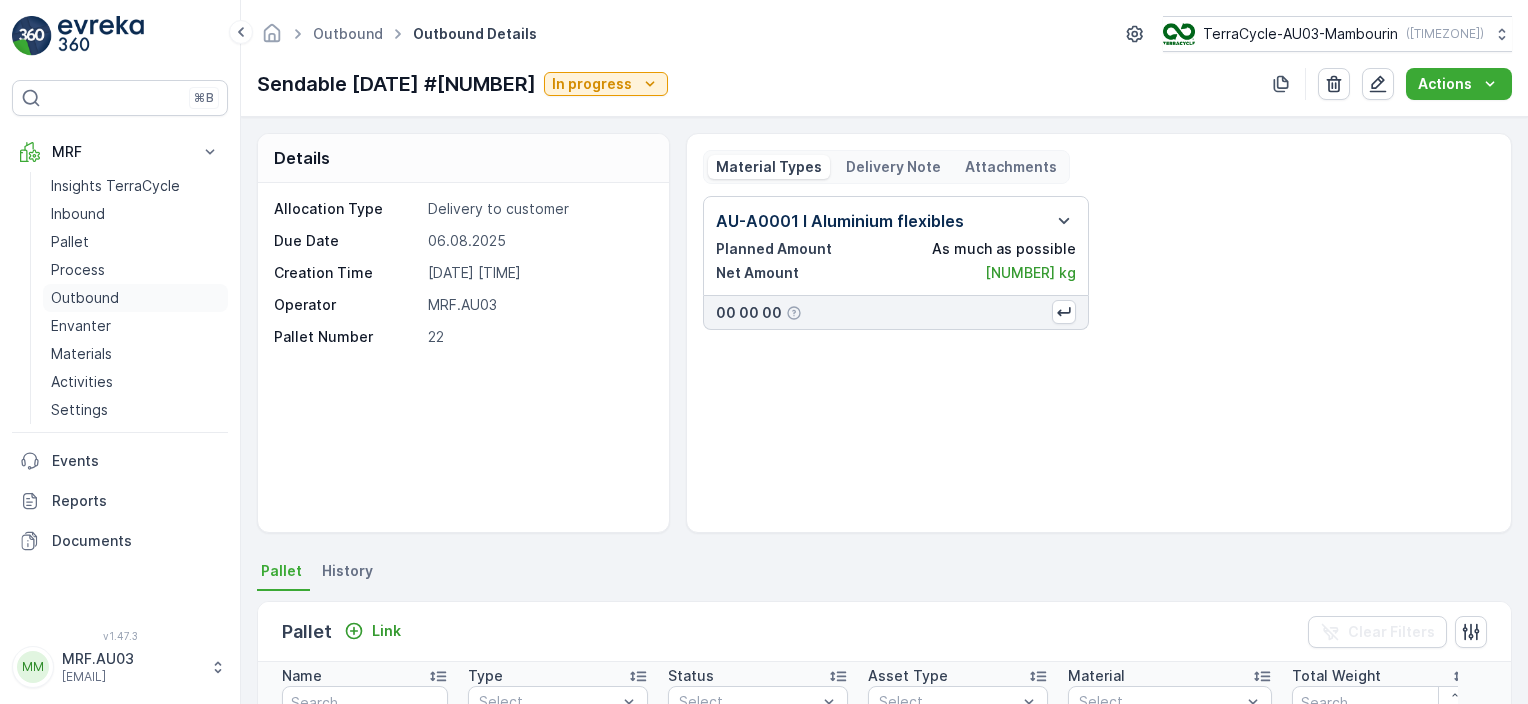 click on "Outbound" at bounding box center (85, 298) 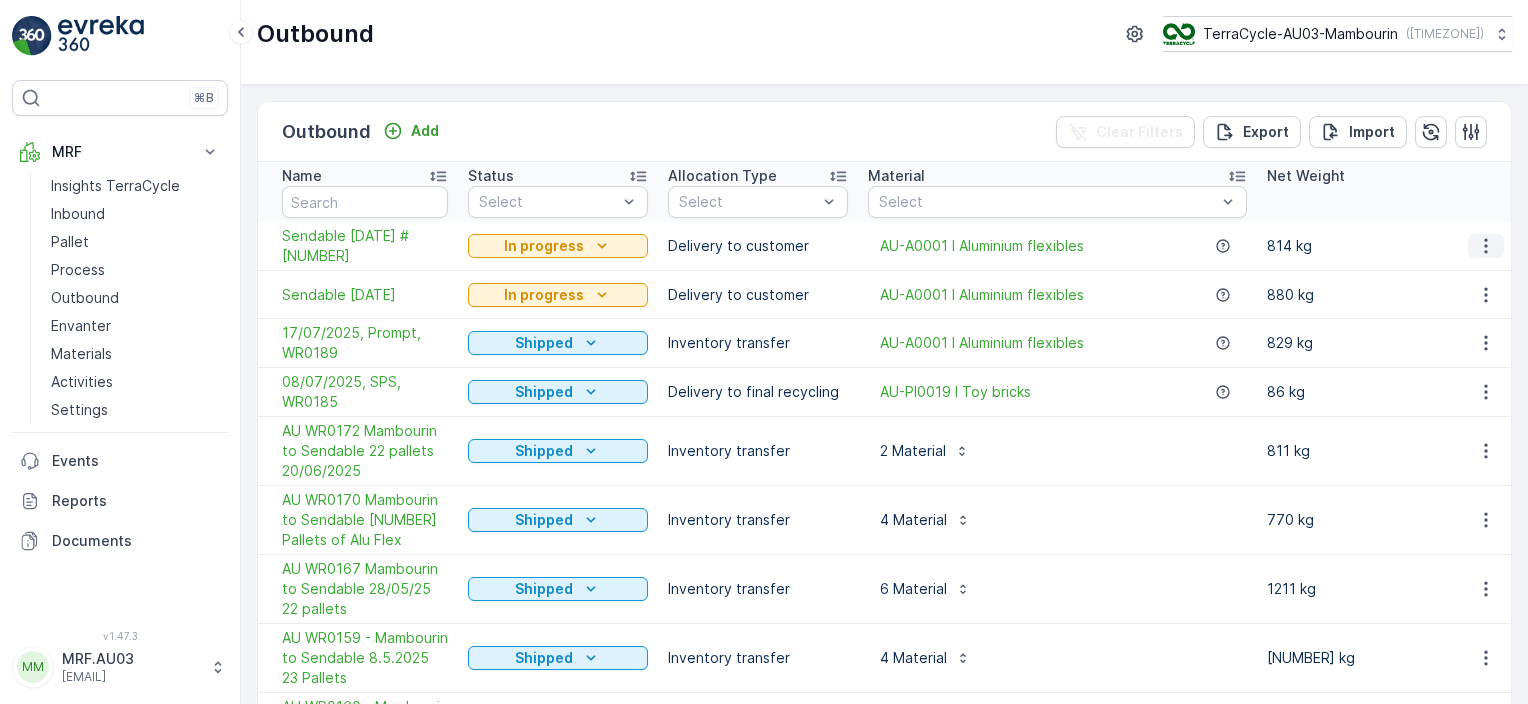 click 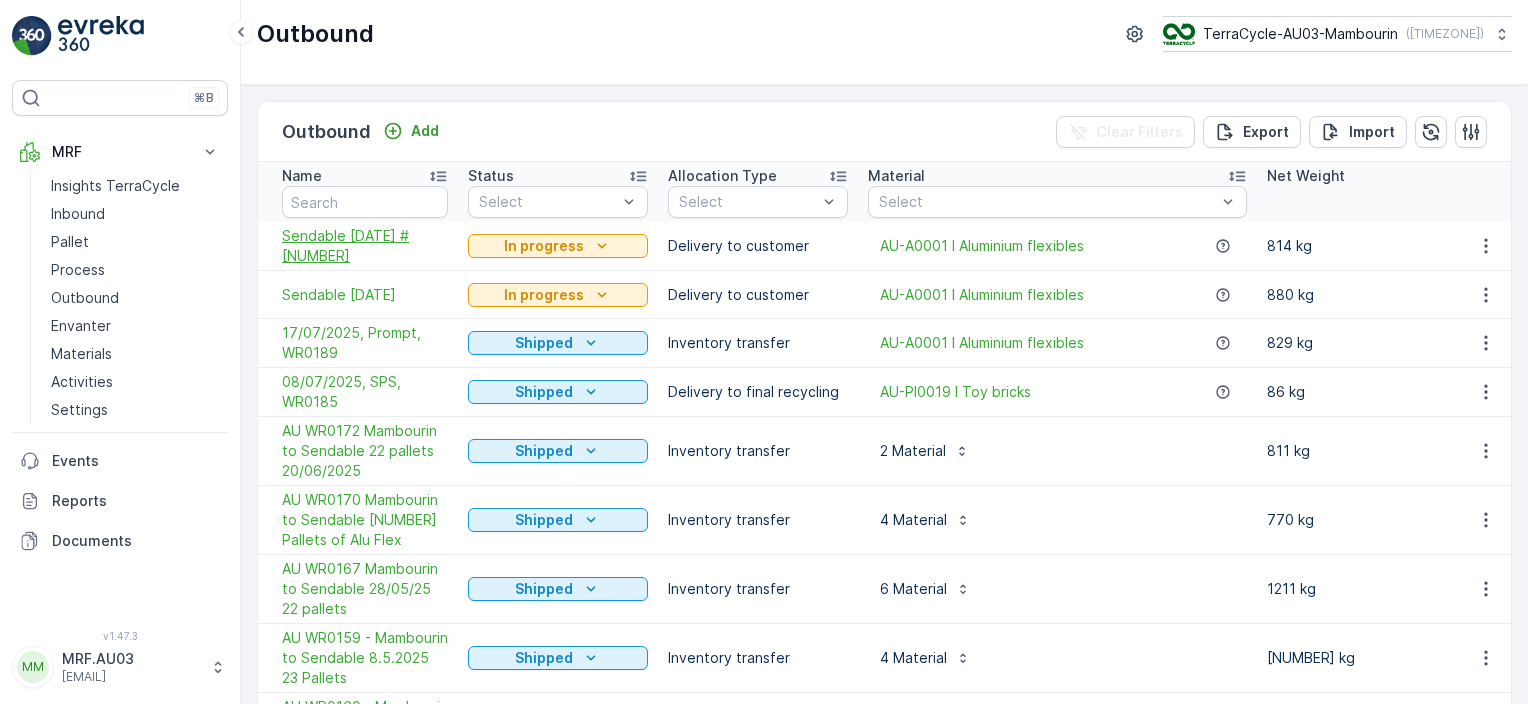 click on "Sendable [DATE] #[NUMBER]" at bounding box center (365, 246) 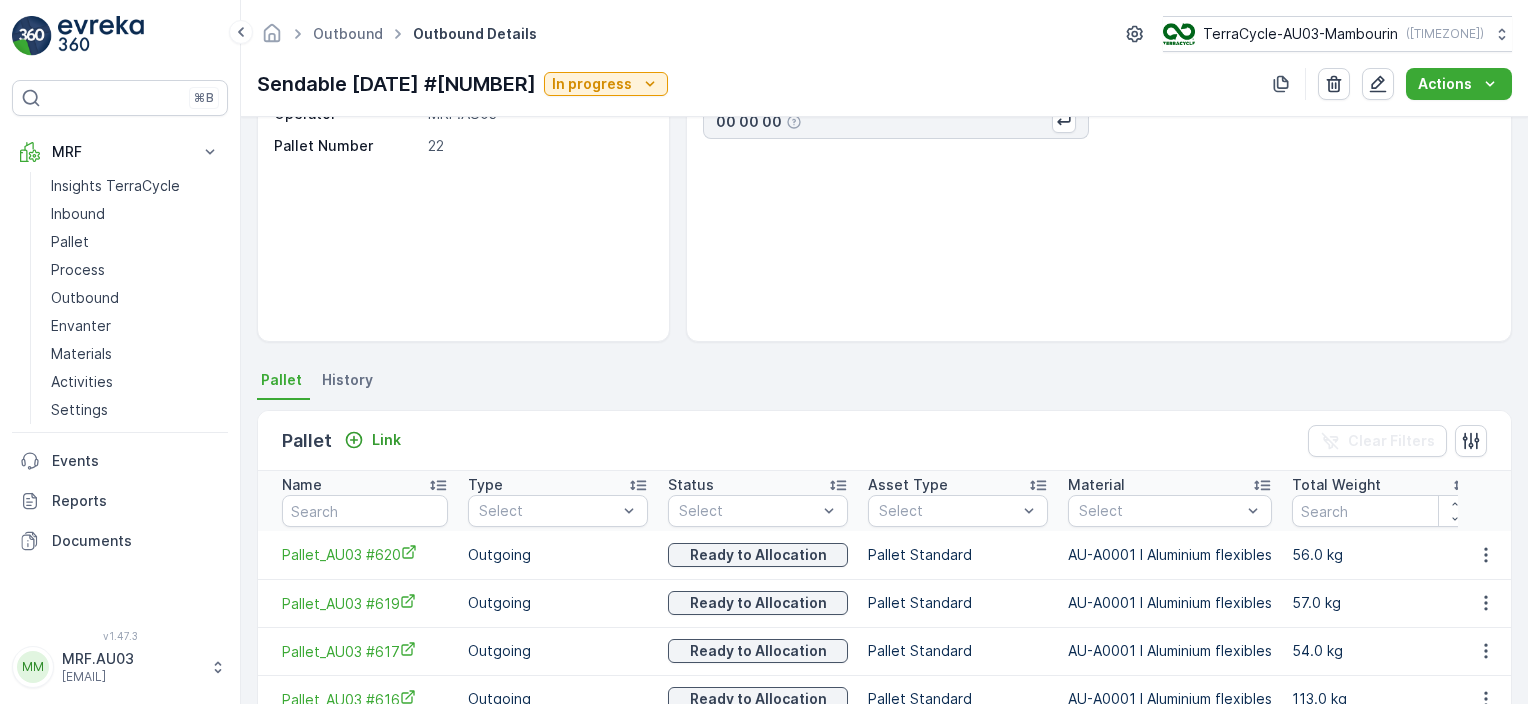 scroll, scrollTop: 0, scrollLeft: 0, axis: both 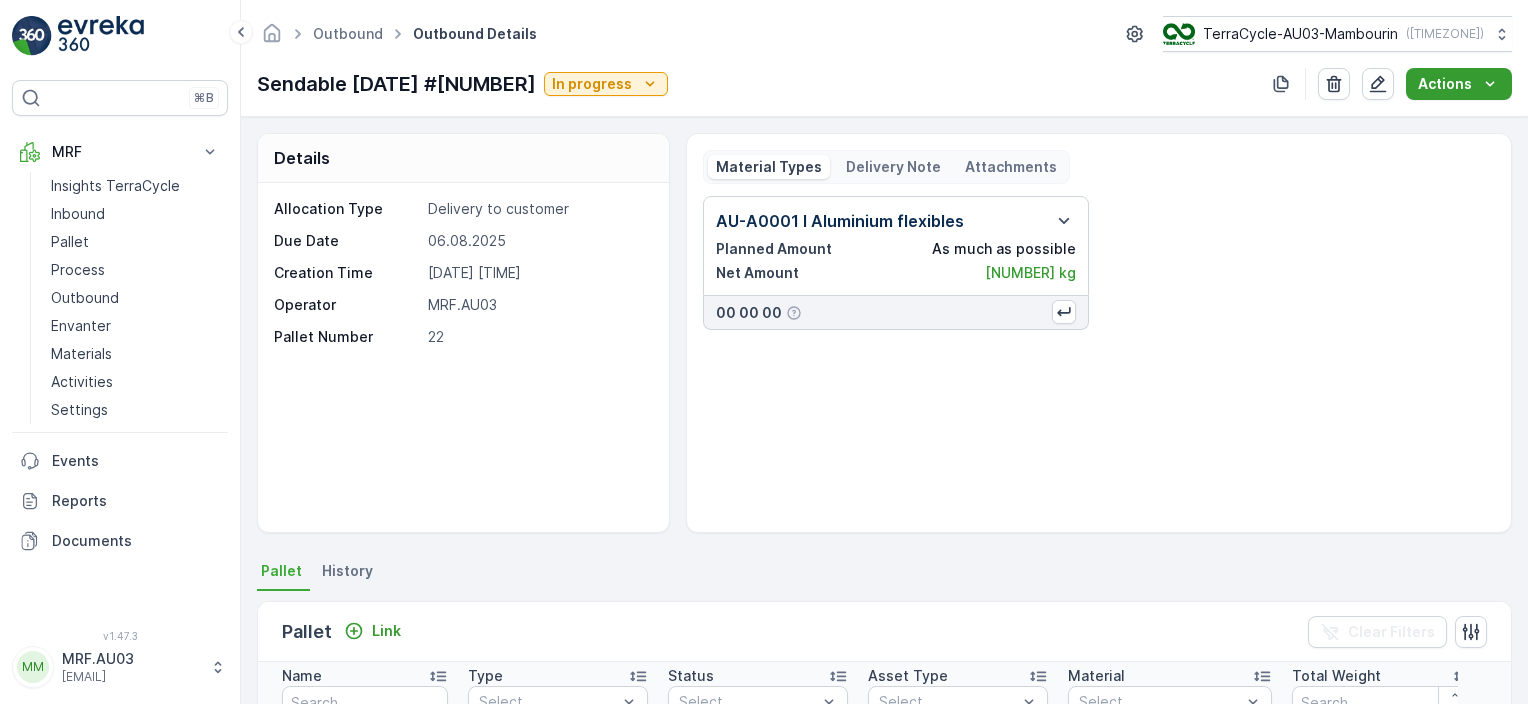 click on "Actions" at bounding box center [1459, 84] 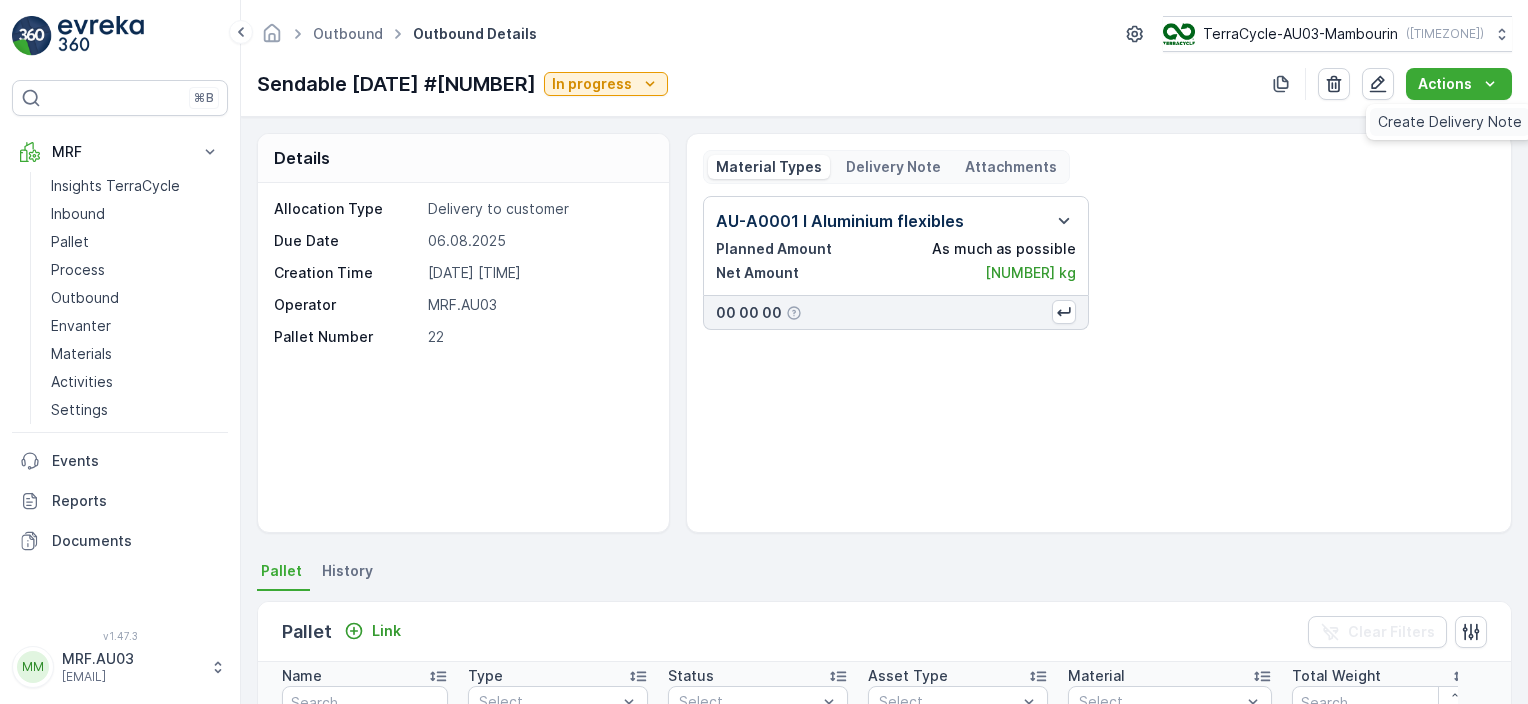 click on "Create Delivery Note" at bounding box center (1450, 122) 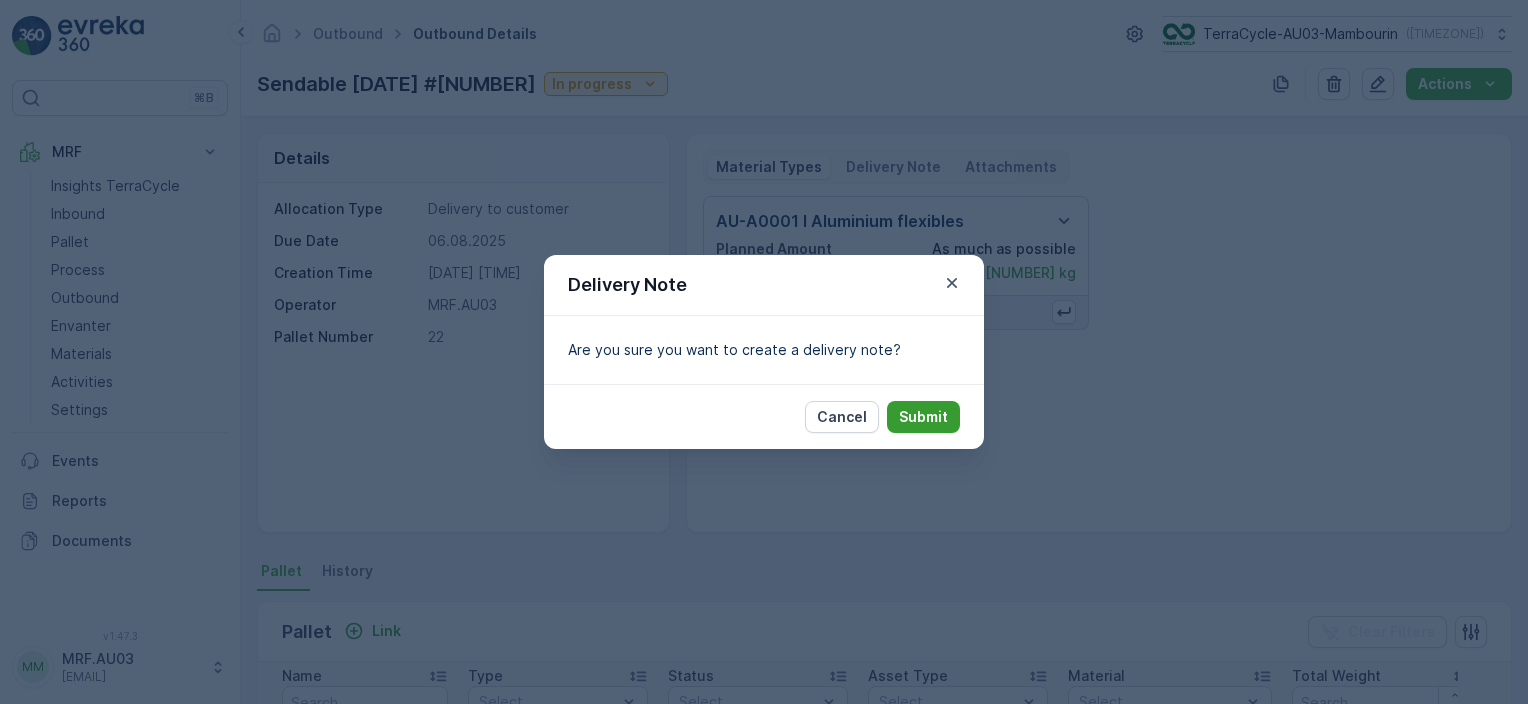 click on "Submit" at bounding box center (923, 417) 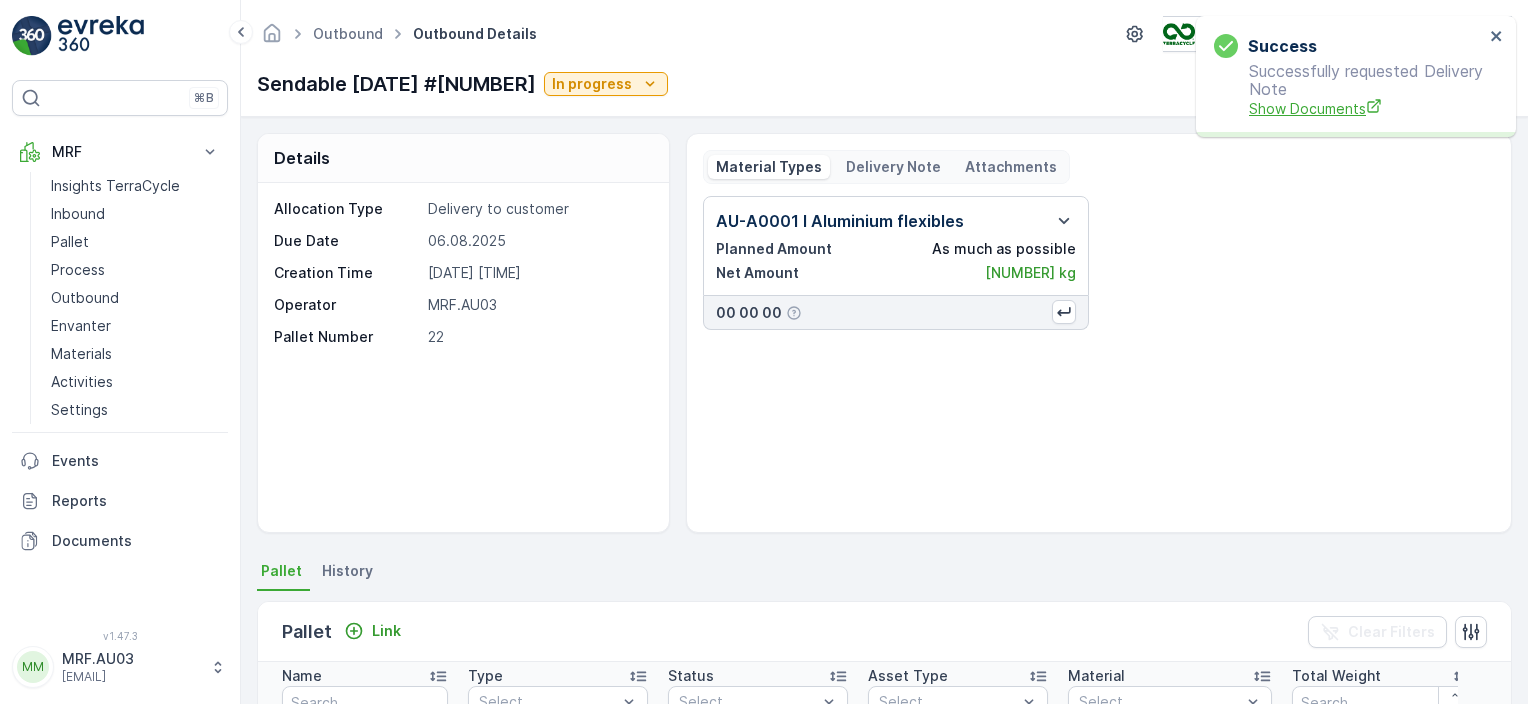 click on "Show Documents" at bounding box center (1366, 108) 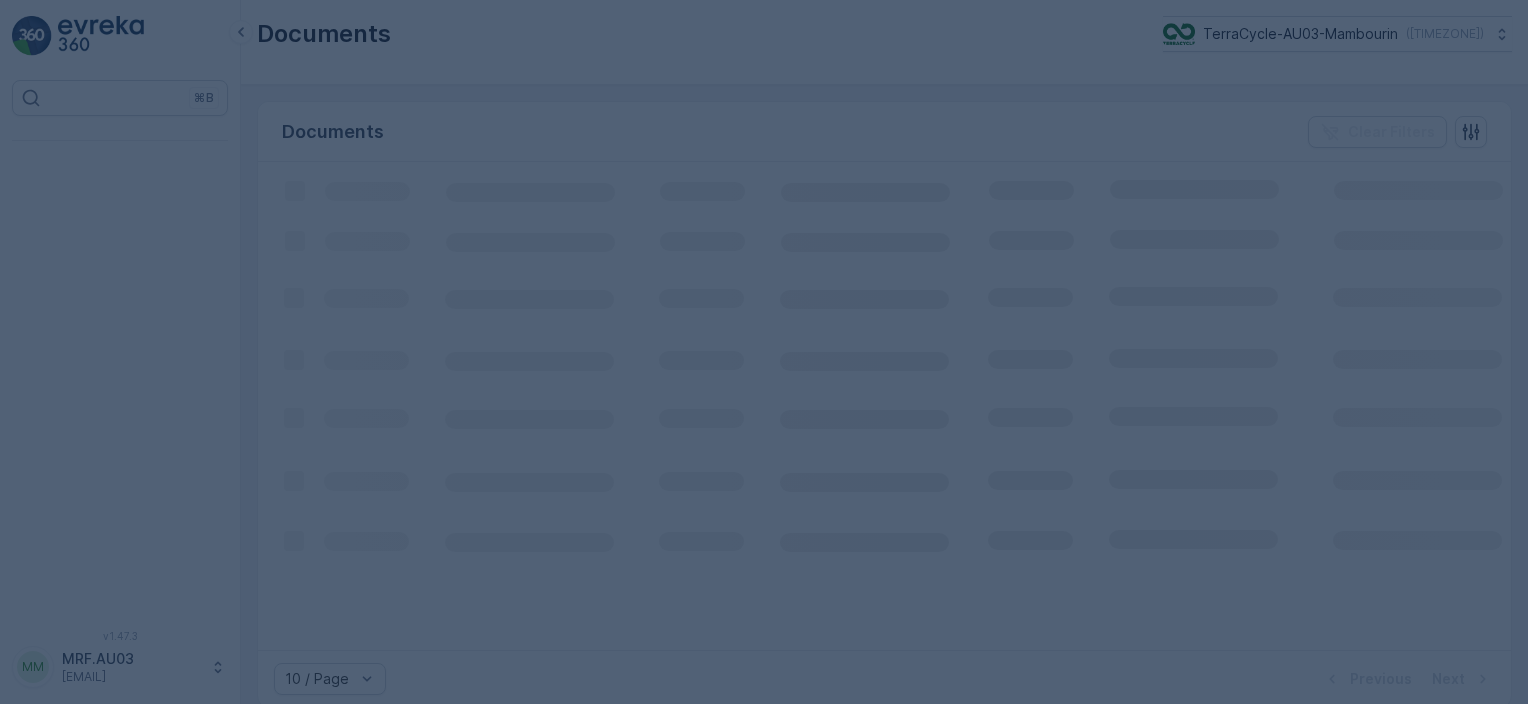 scroll, scrollTop: 0, scrollLeft: 0, axis: both 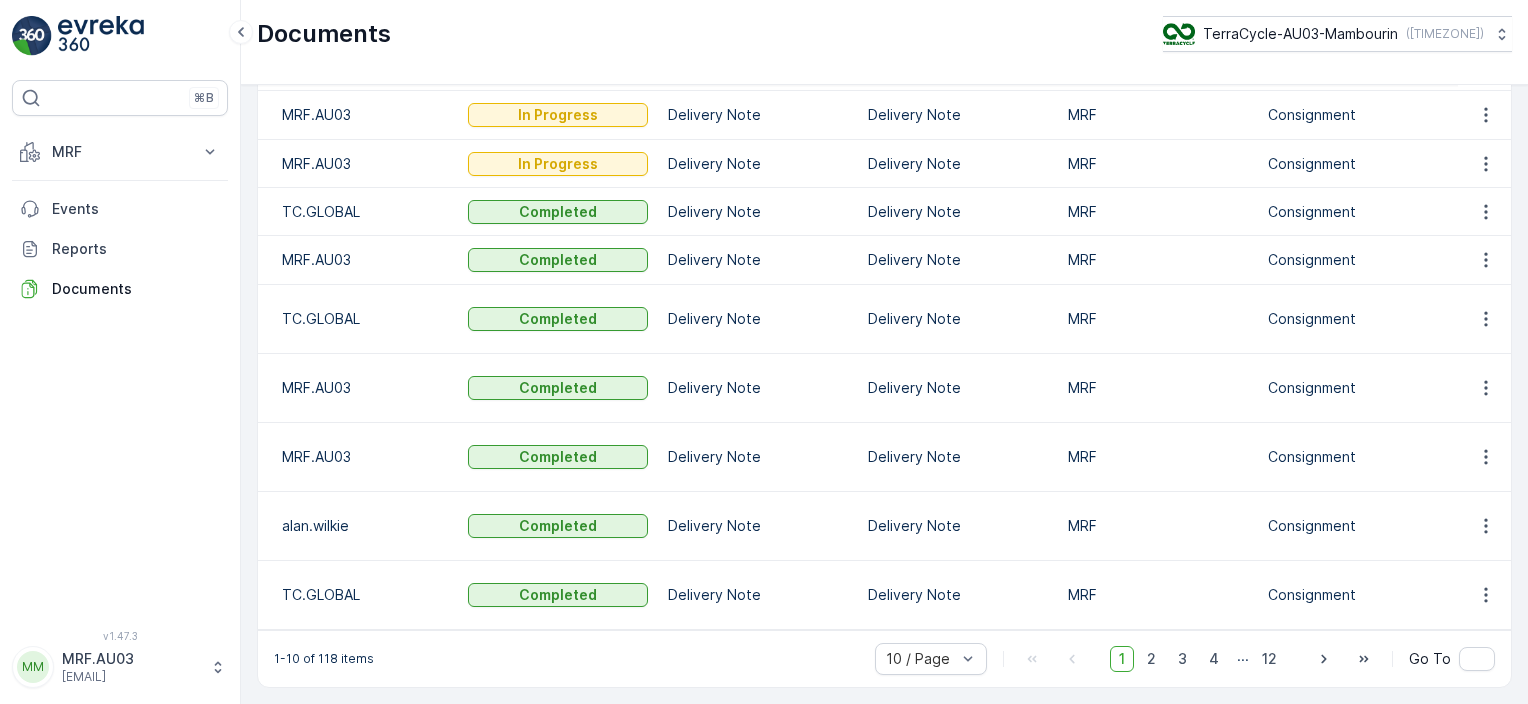 click on "1-10 of 118 items 10 / Page 1 2 3 4 ... 12 Go To" at bounding box center [884, 658] 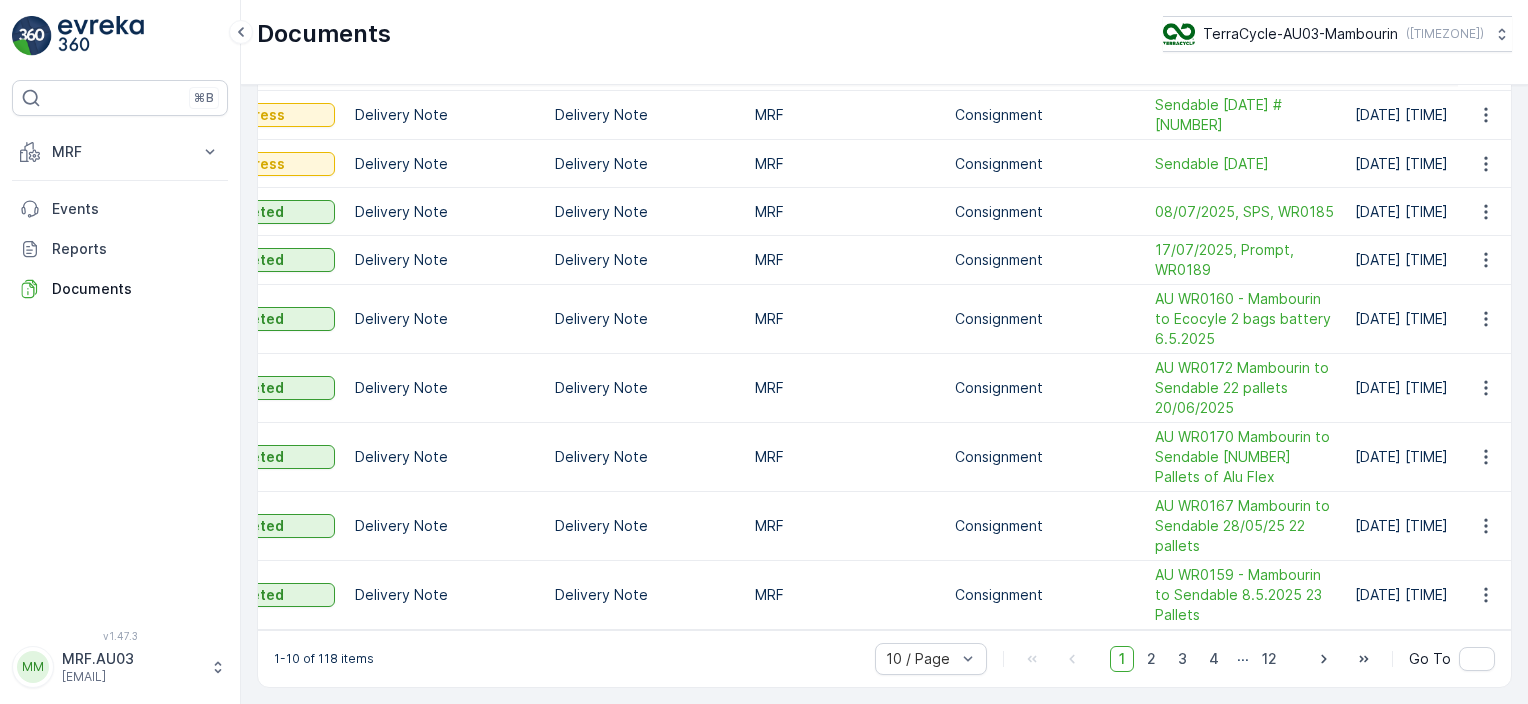scroll, scrollTop: 0, scrollLeft: 357, axis: horizontal 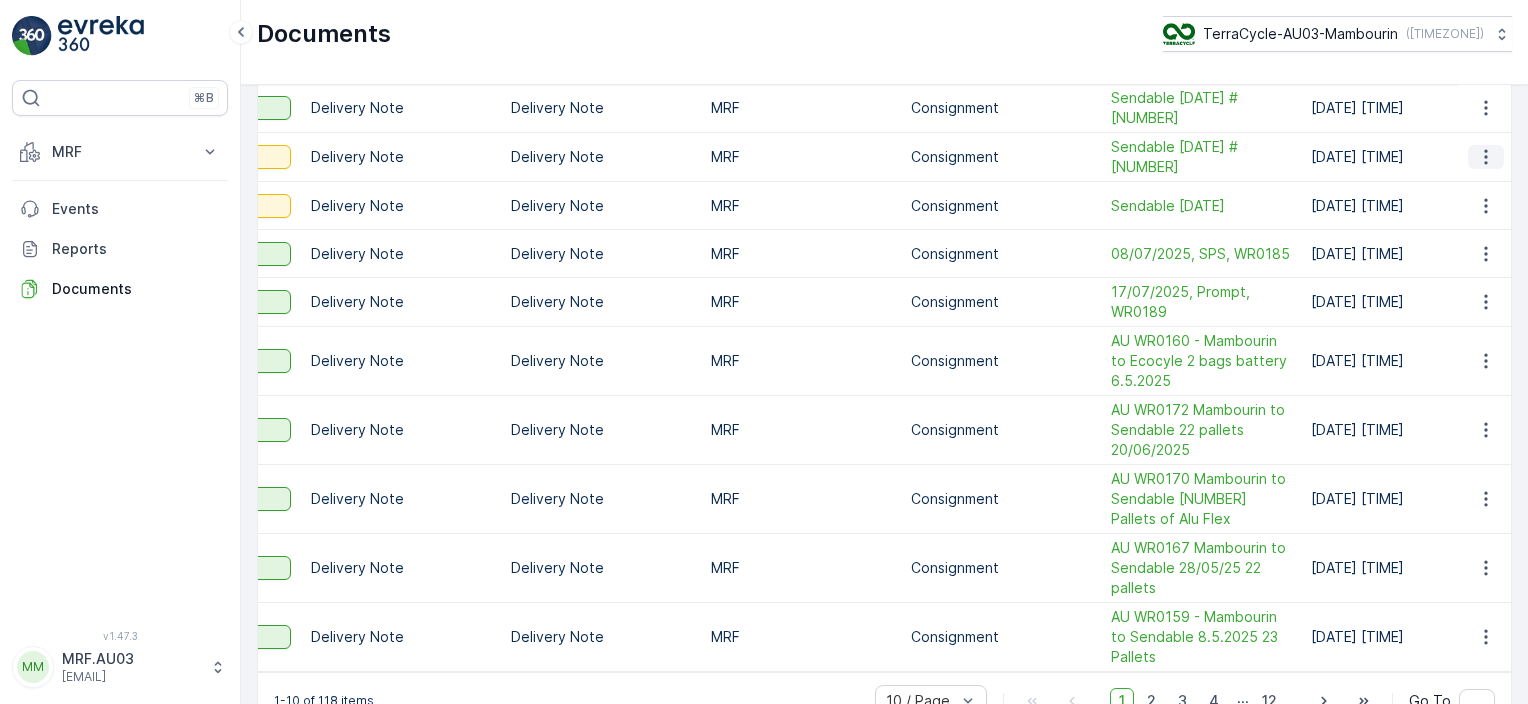 click 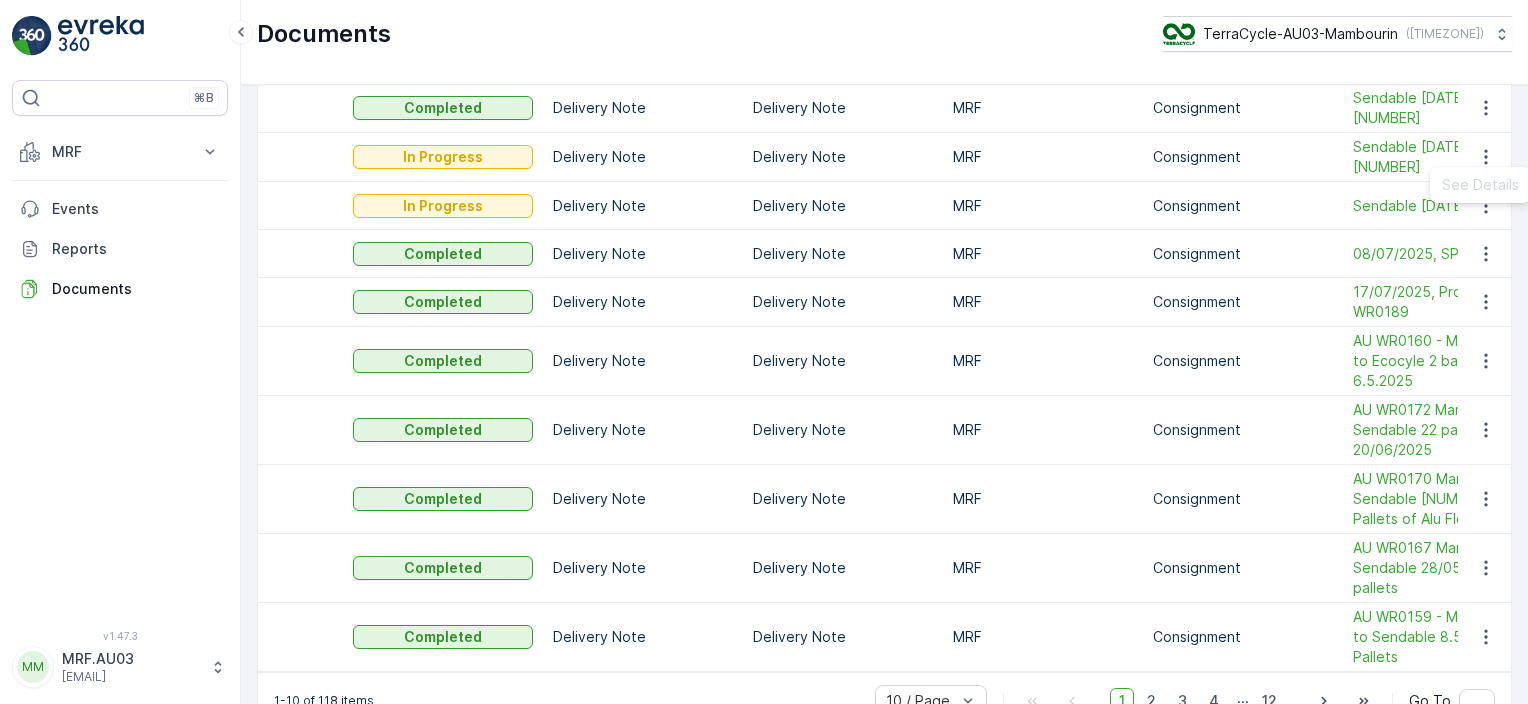 scroll, scrollTop: 0, scrollLeft: 0, axis: both 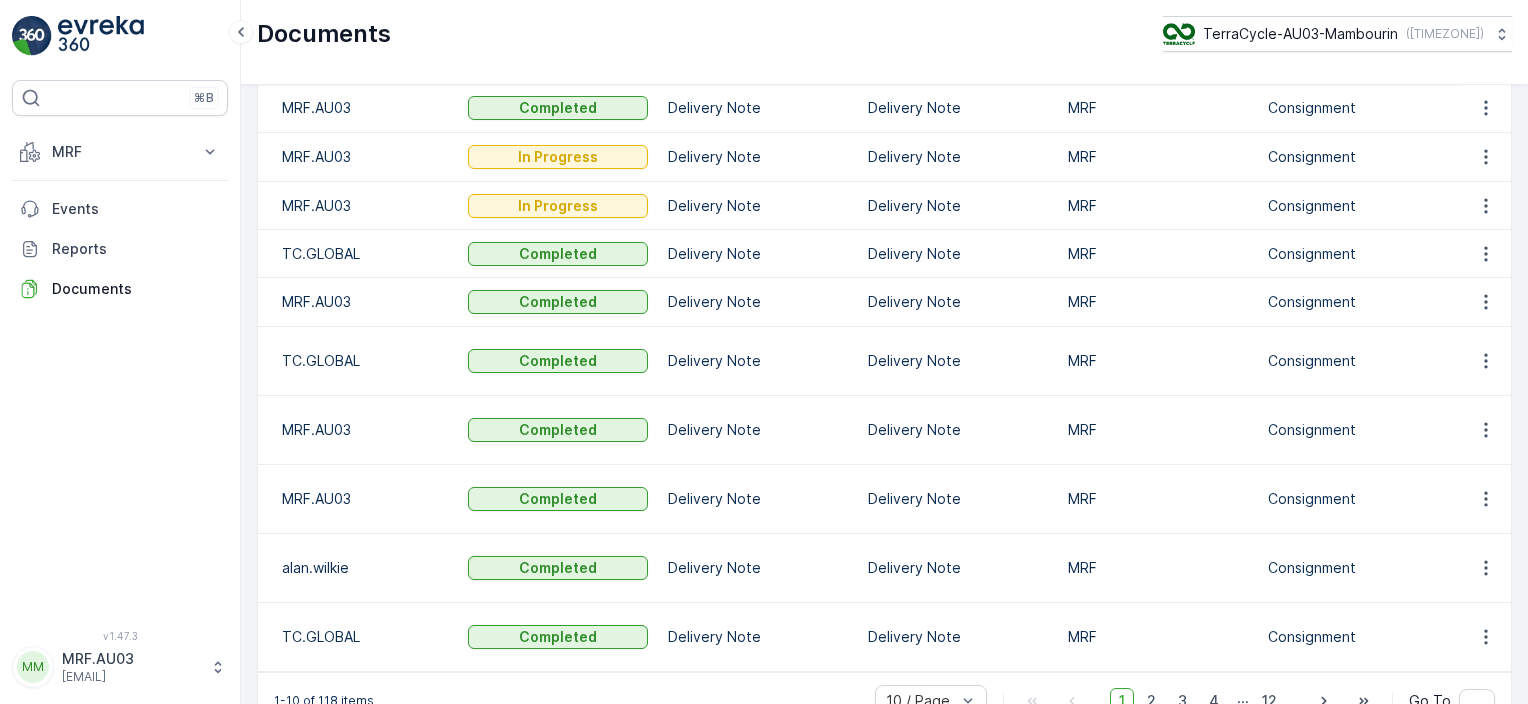 click on "MRF.AU03" at bounding box center [358, 157] 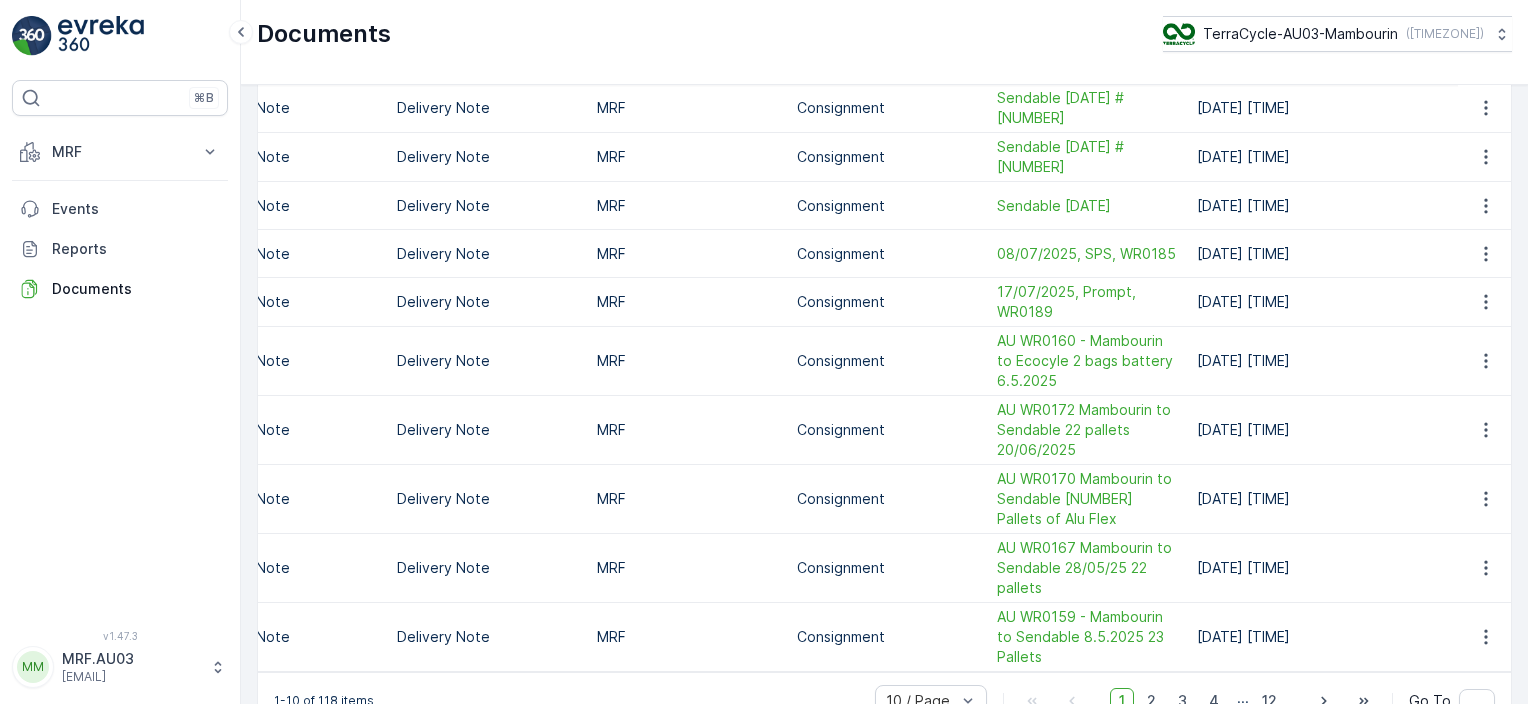 scroll, scrollTop: 0, scrollLeft: 513, axis: horizontal 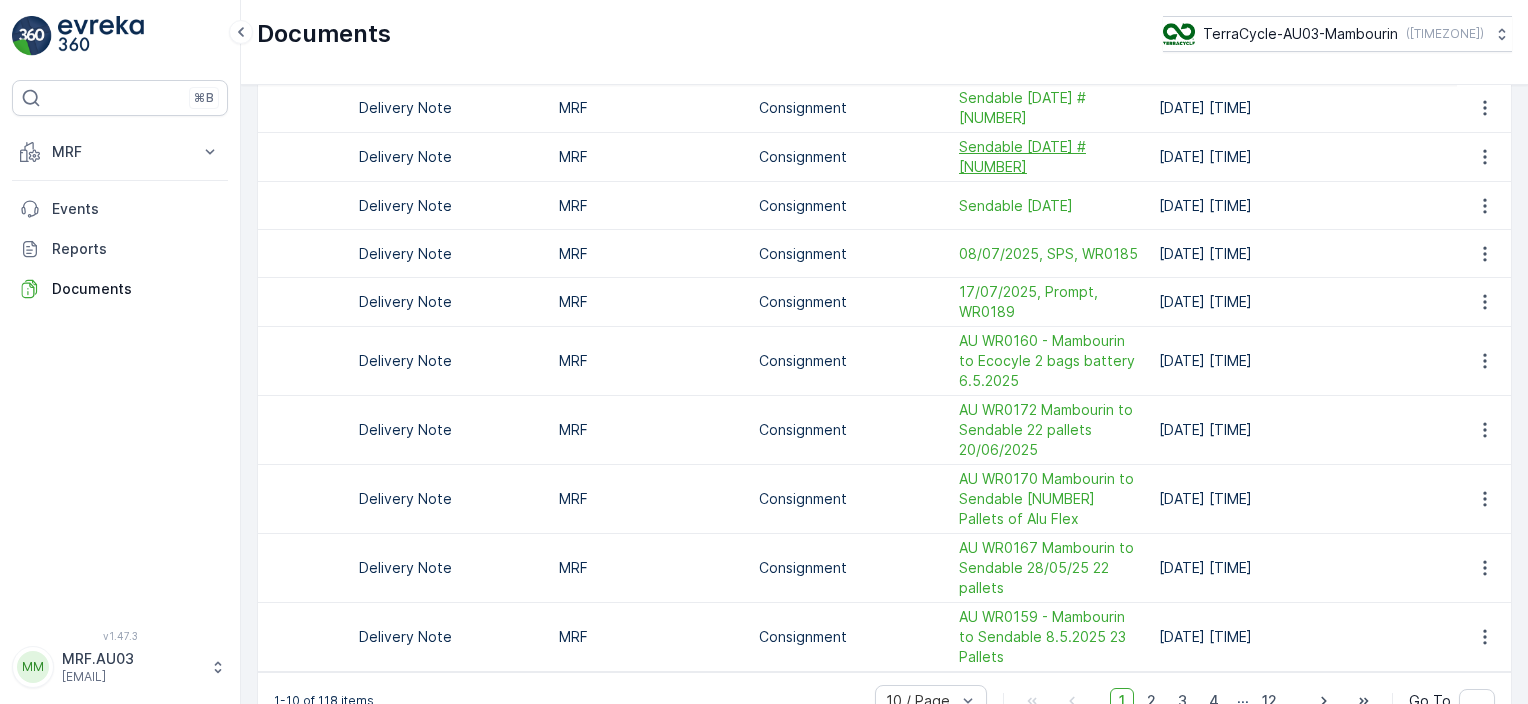 click on "Sendable [DATE] #[NUMBER]" at bounding box center (1049, 157) 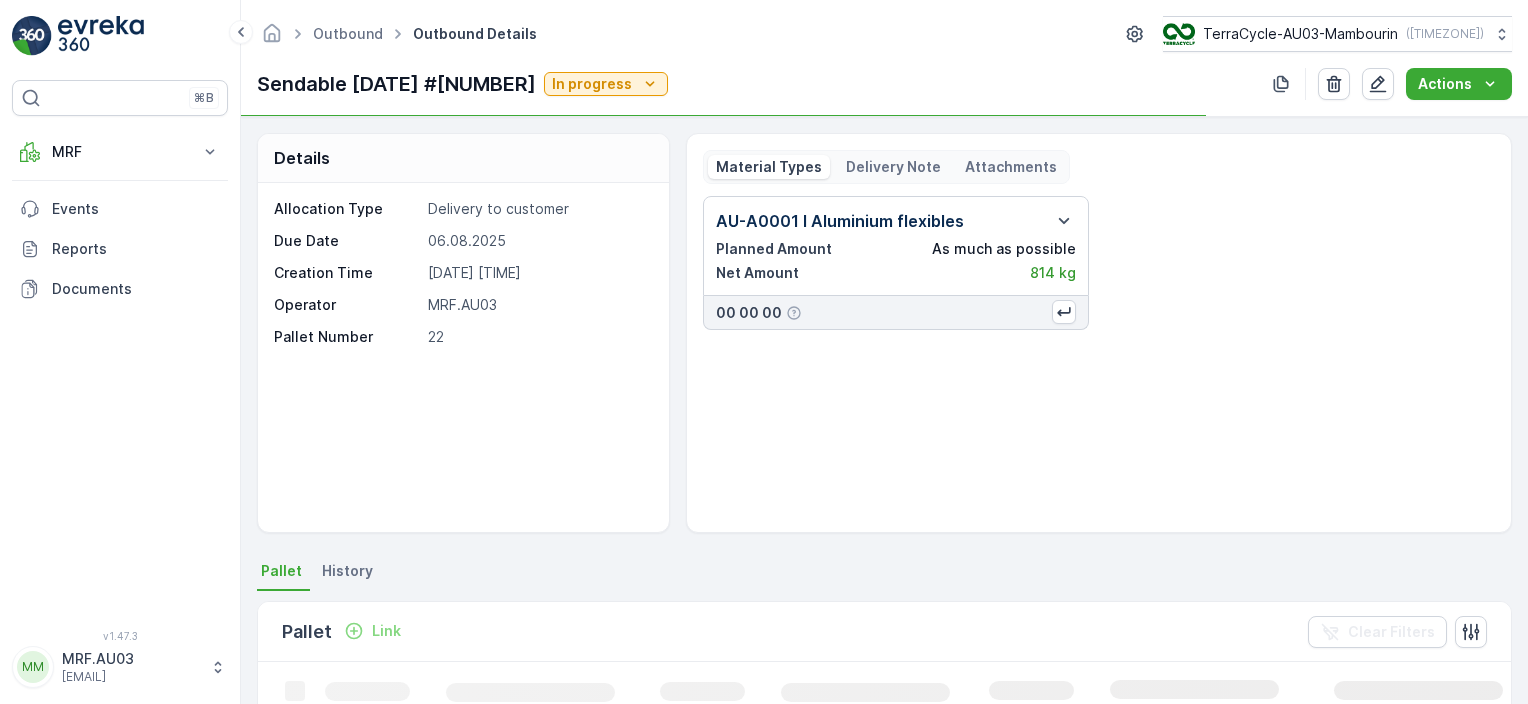 click on "Delivery Note" at bounding box center (893, 167) 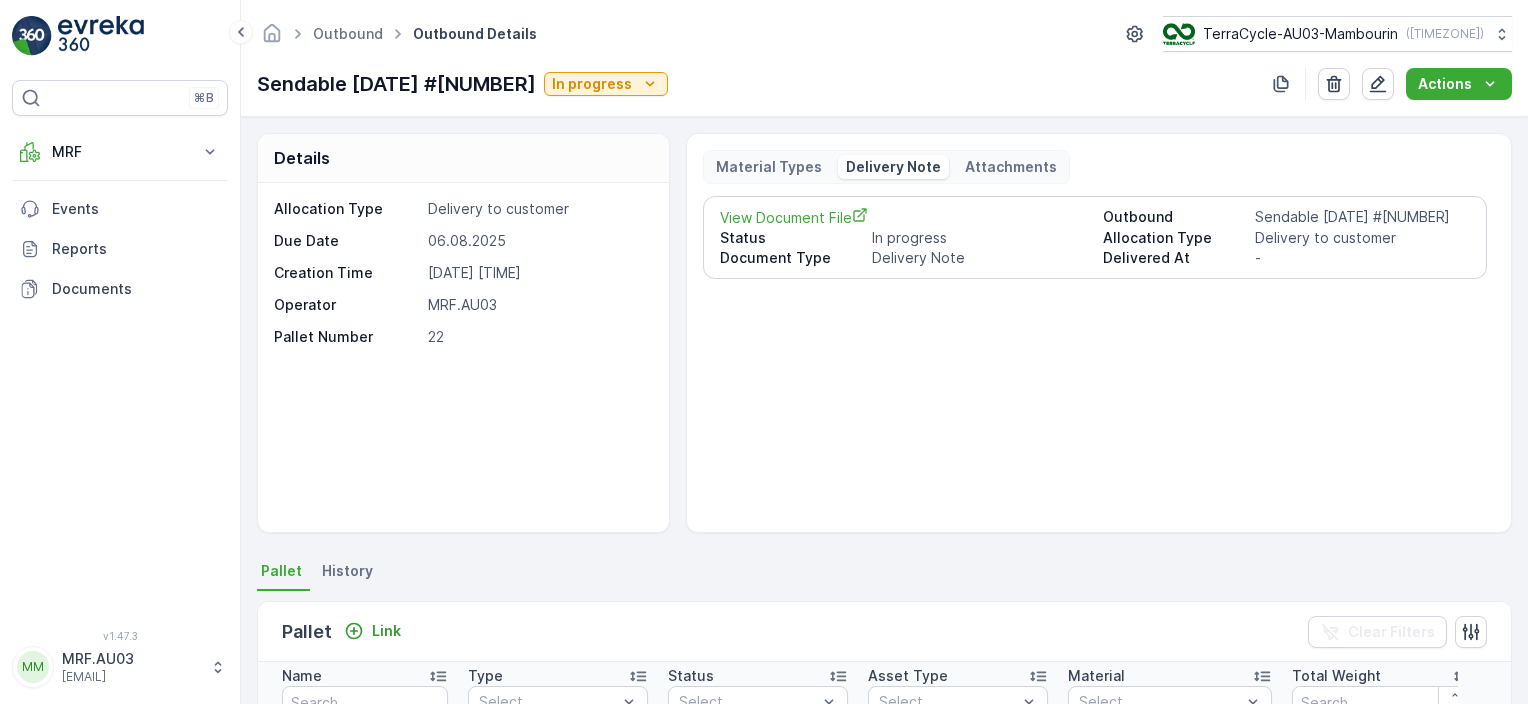 click on "Attachments" at bounding box center (1011, 167) 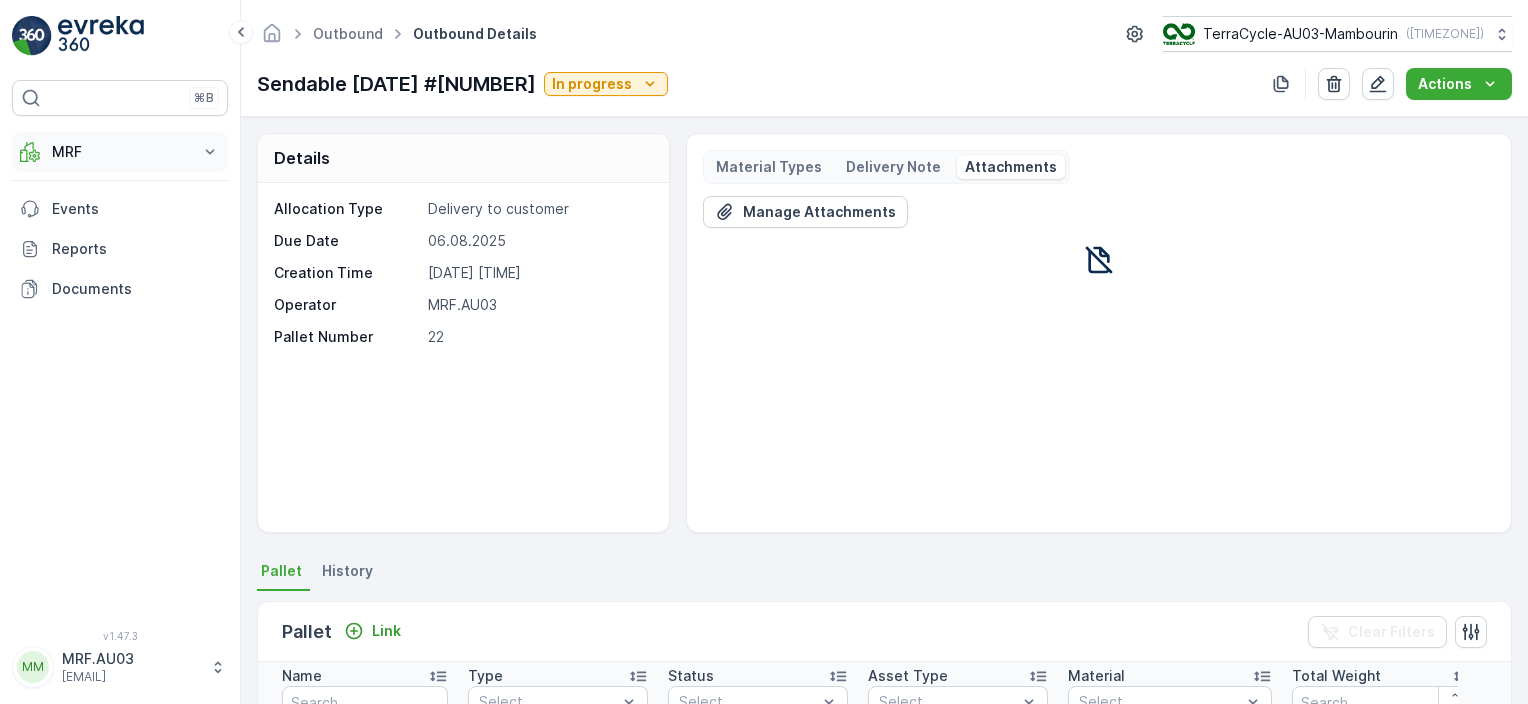 click 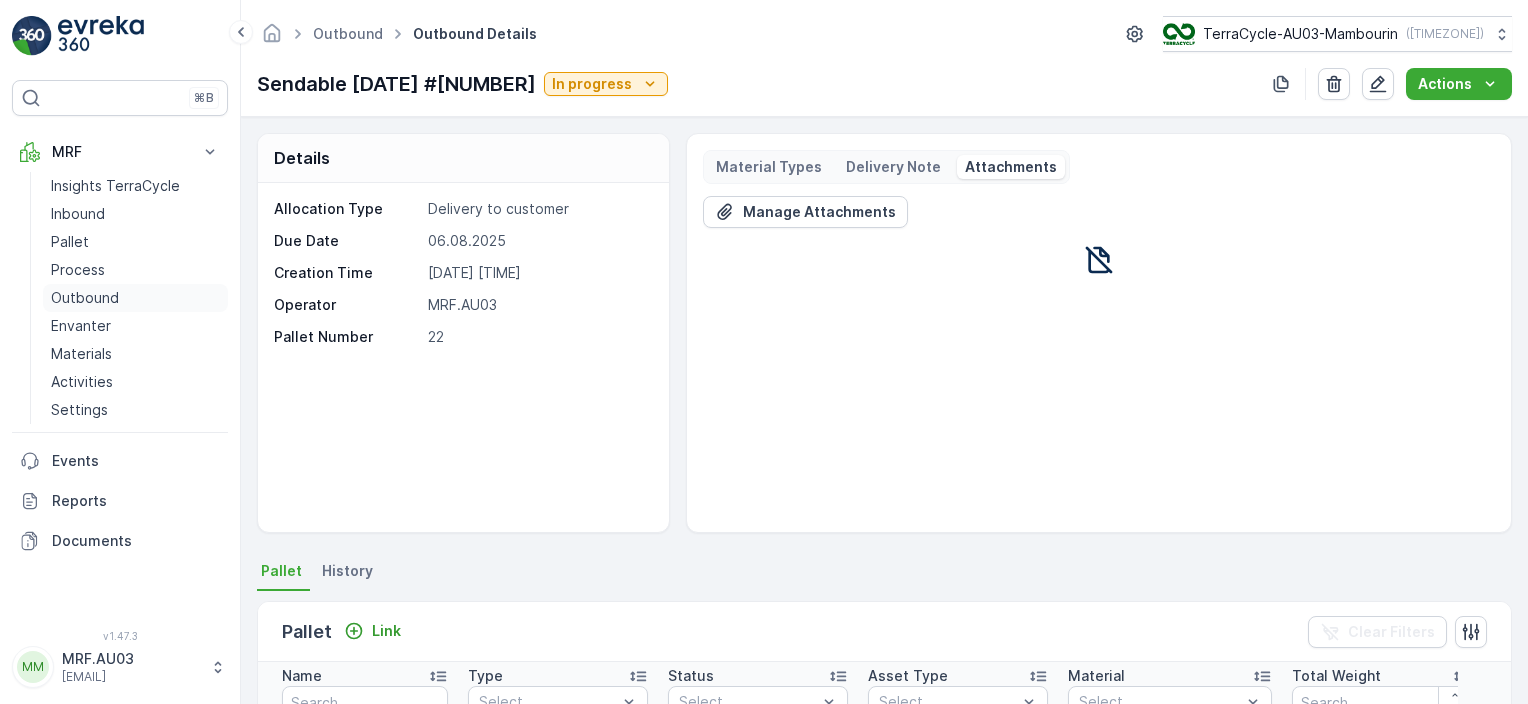 click on "Outbound" at bounding box center [85, 298] 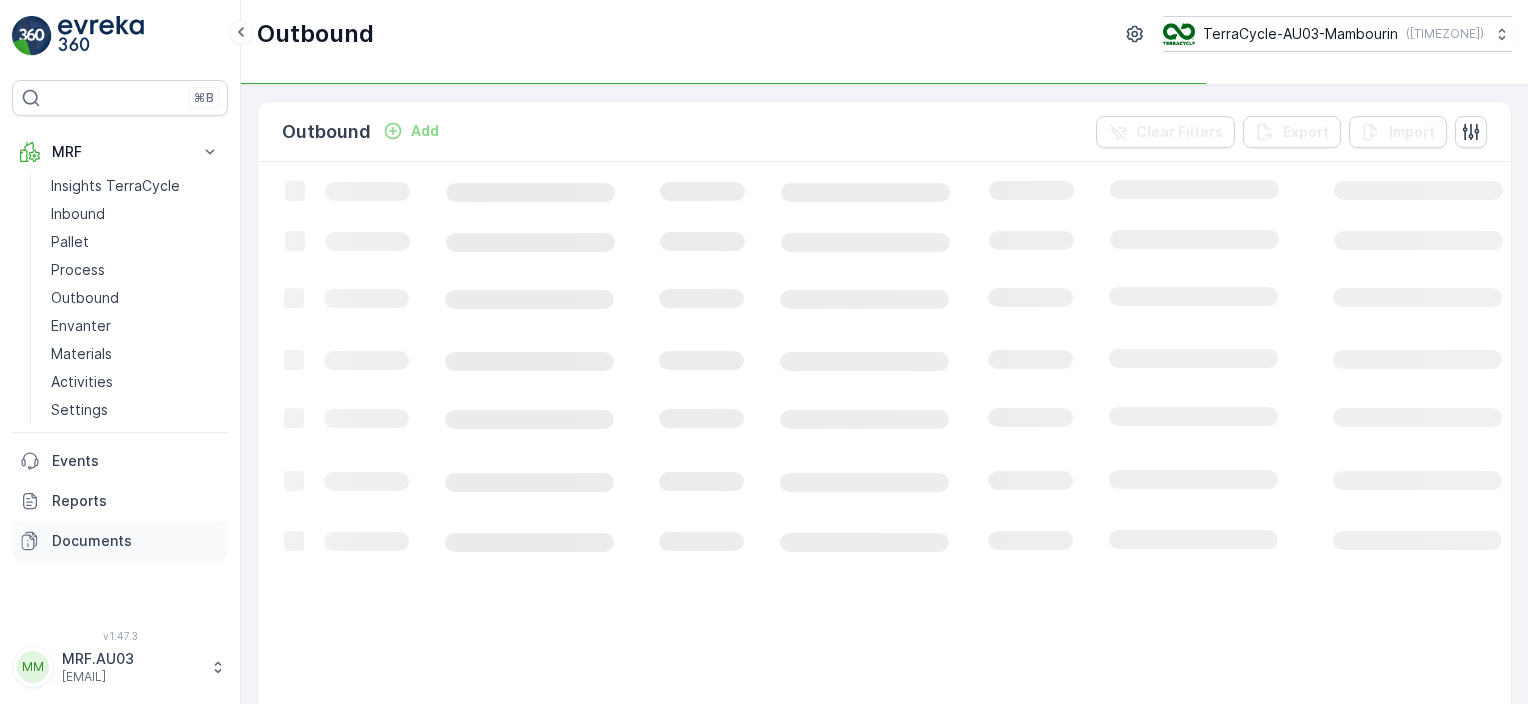 click on "Documents" at bounding box center (136, 541) 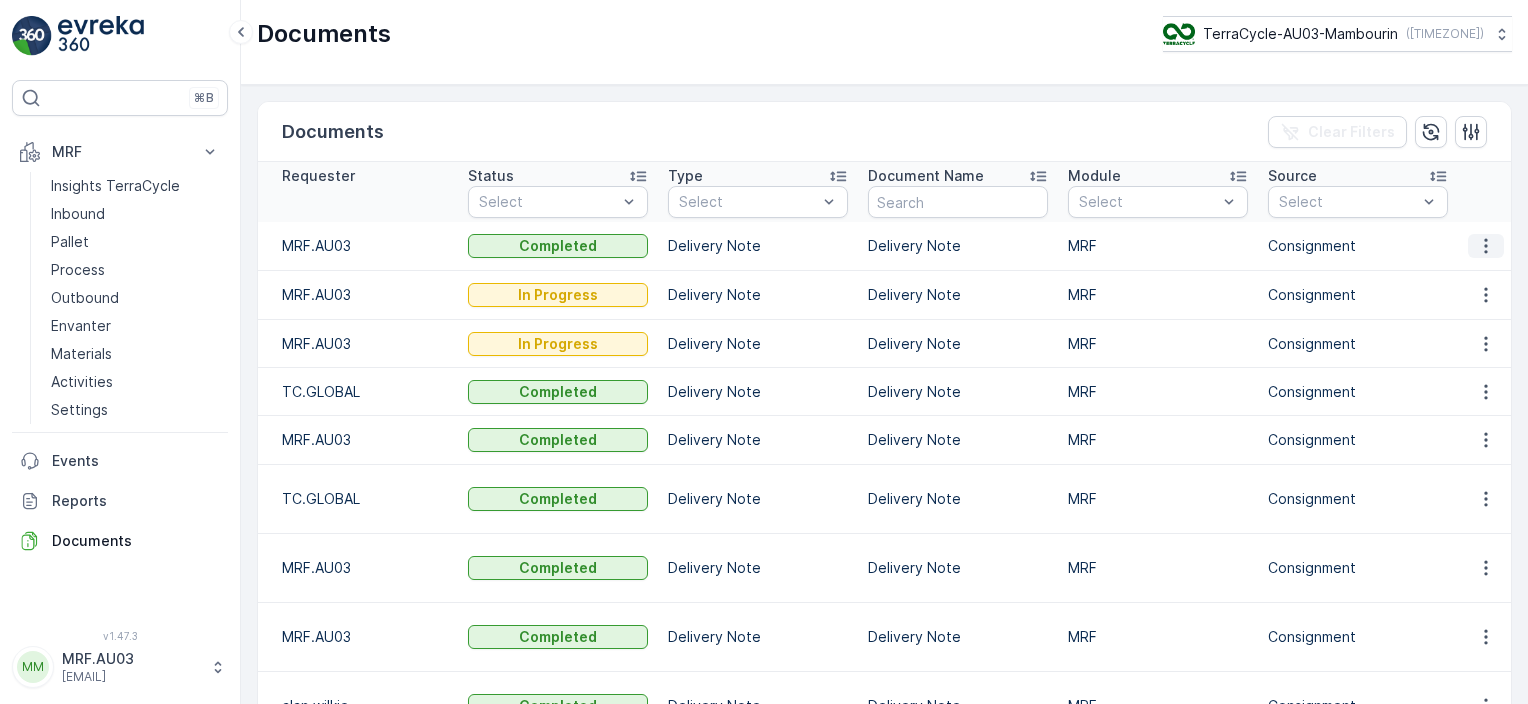 click 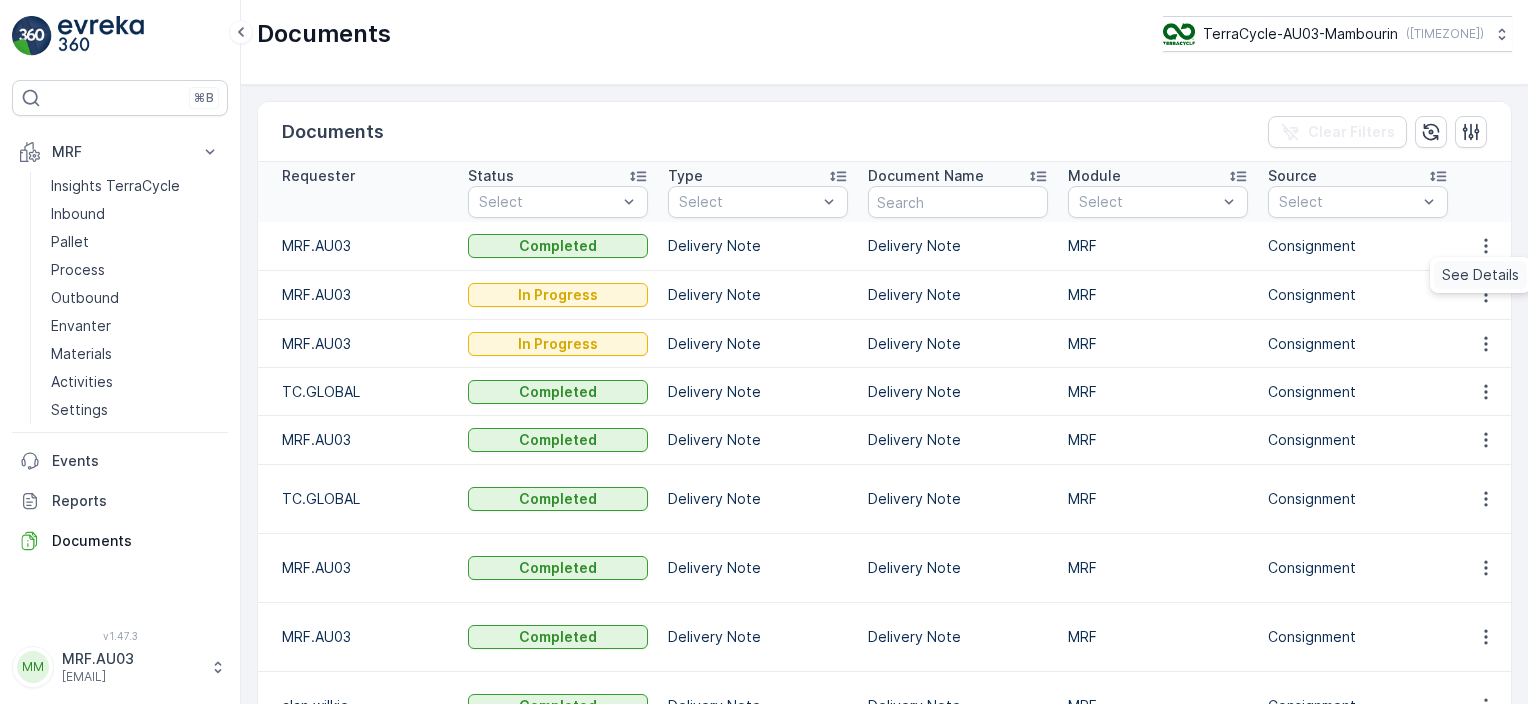 click on "See Details" at bounding box center [1480, 275] 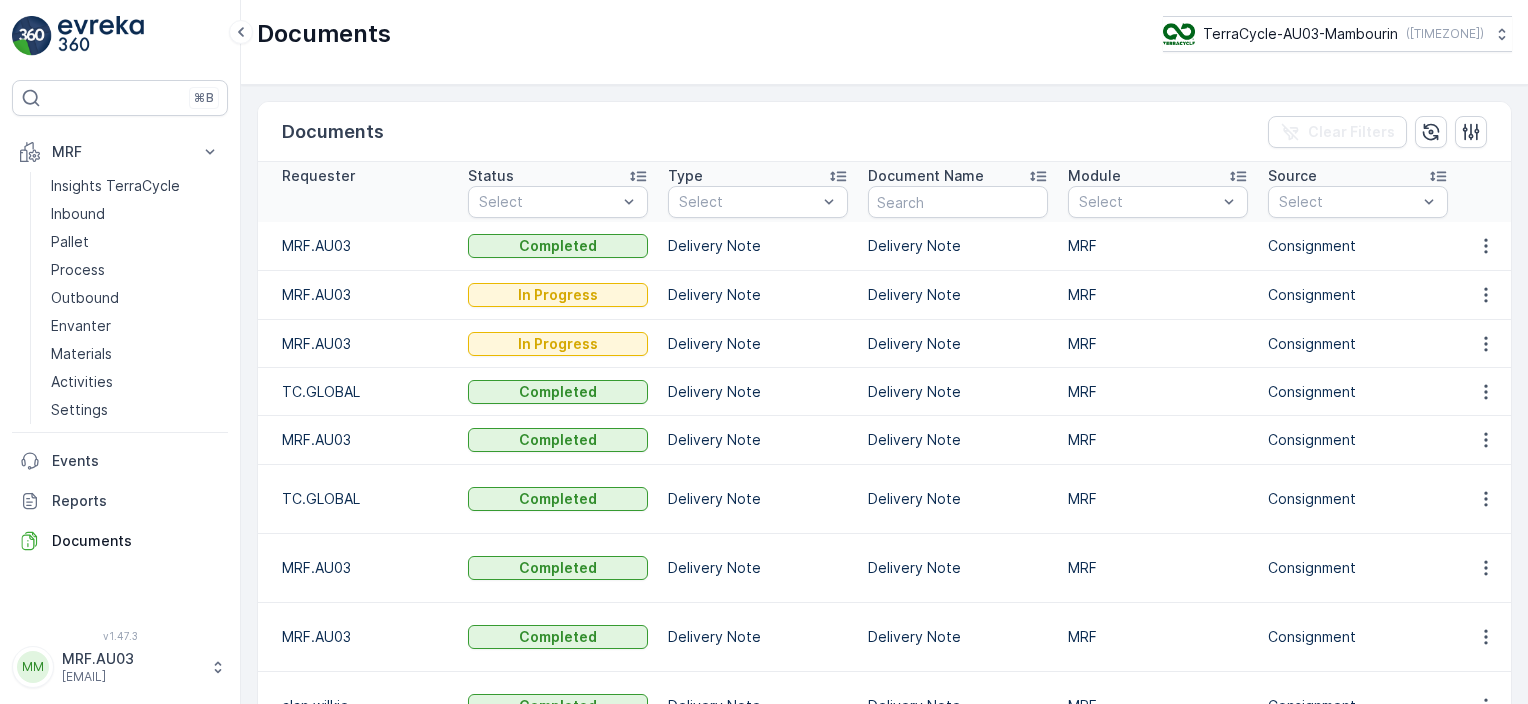 scroll, scrollTop: 185, scrollLeft: 0, axis: vertical 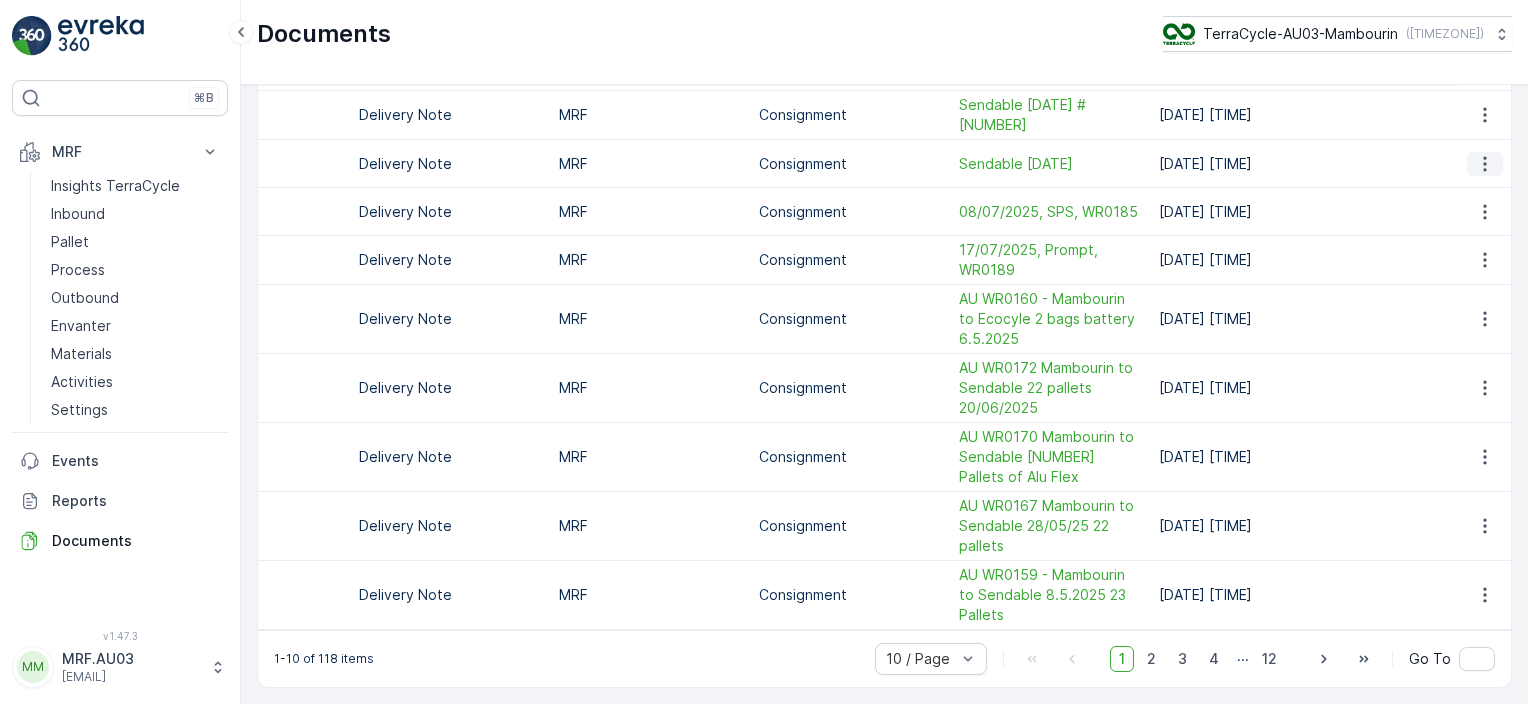 click 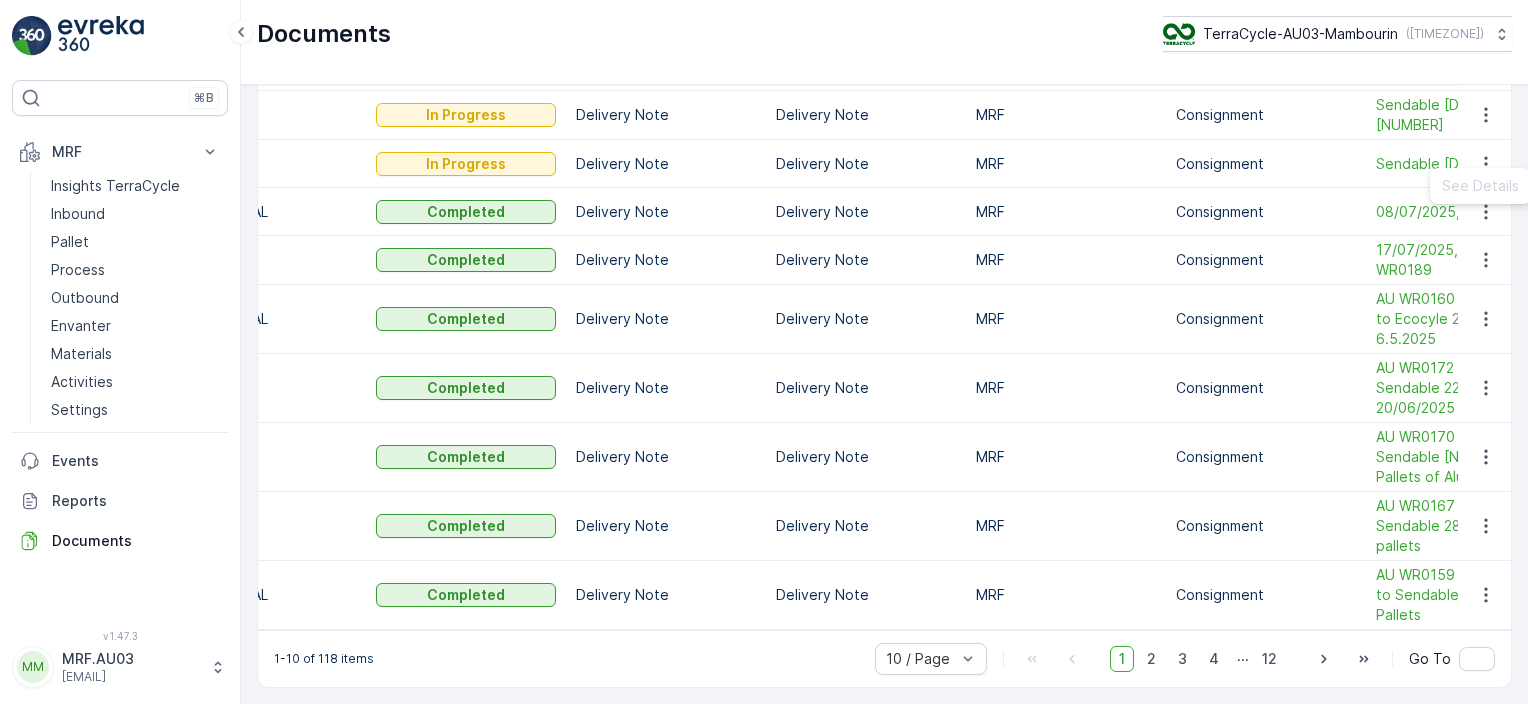 scroll, scrollTop: 0, scrollLeft: 0, axis: both 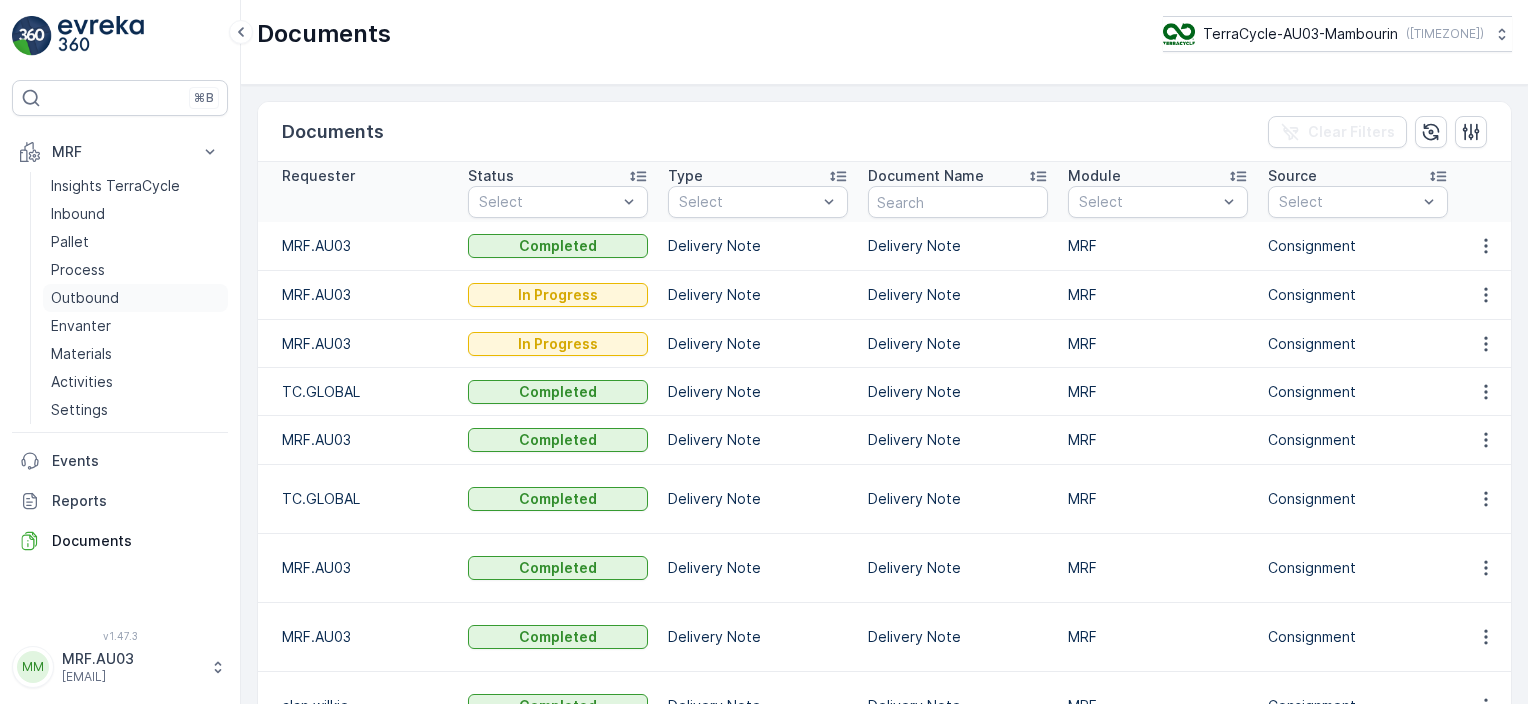 click on "Outbound" at bounding box center (135, 298) 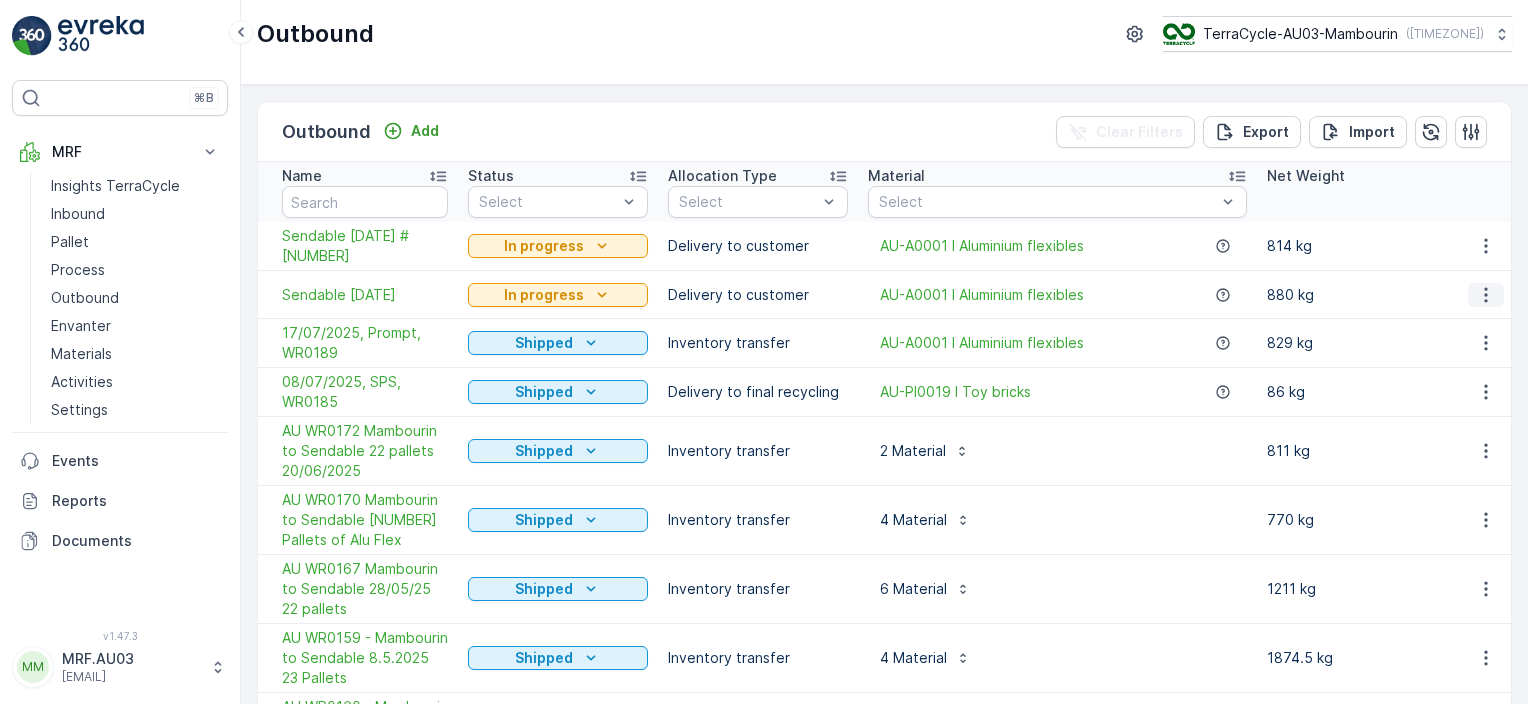 click 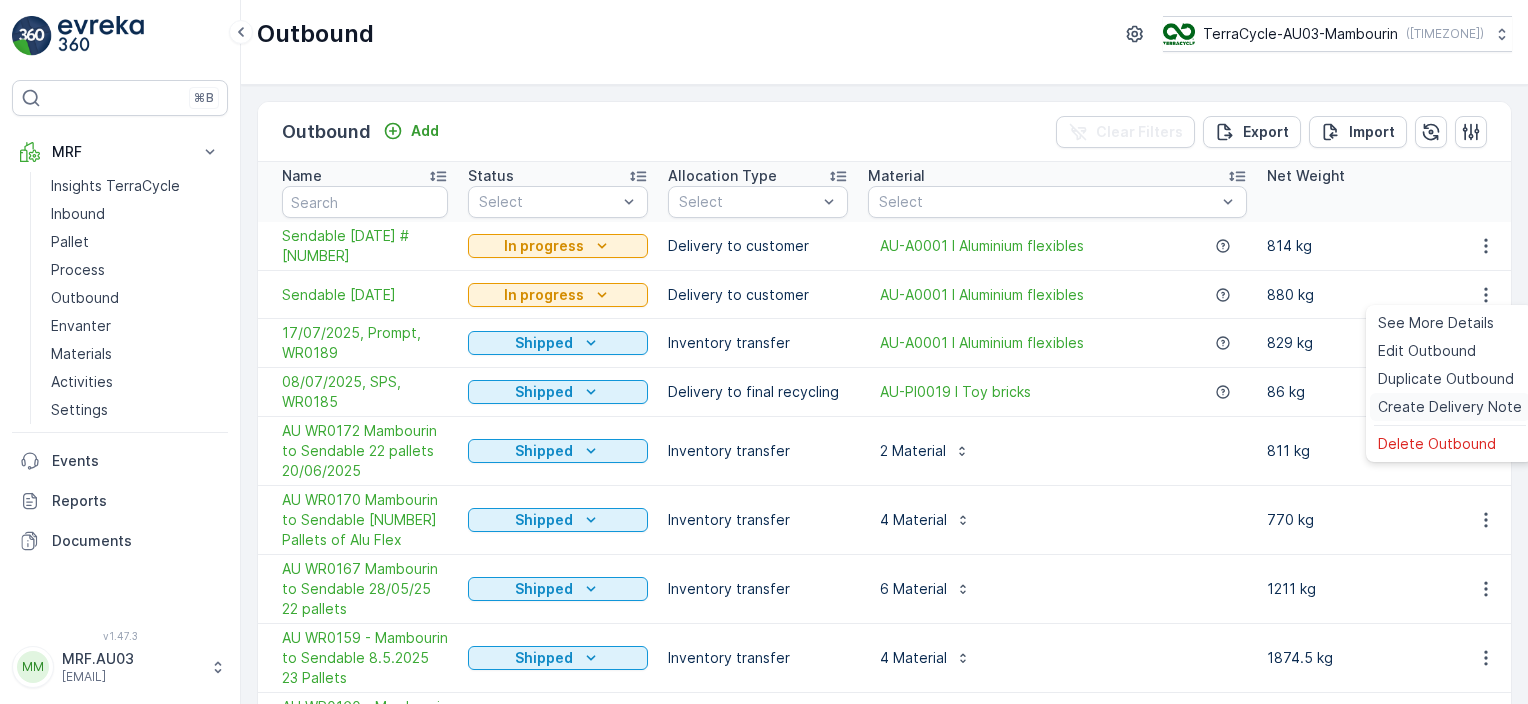 click on "Create Delivery Note" at bounding box center (1450, 407) 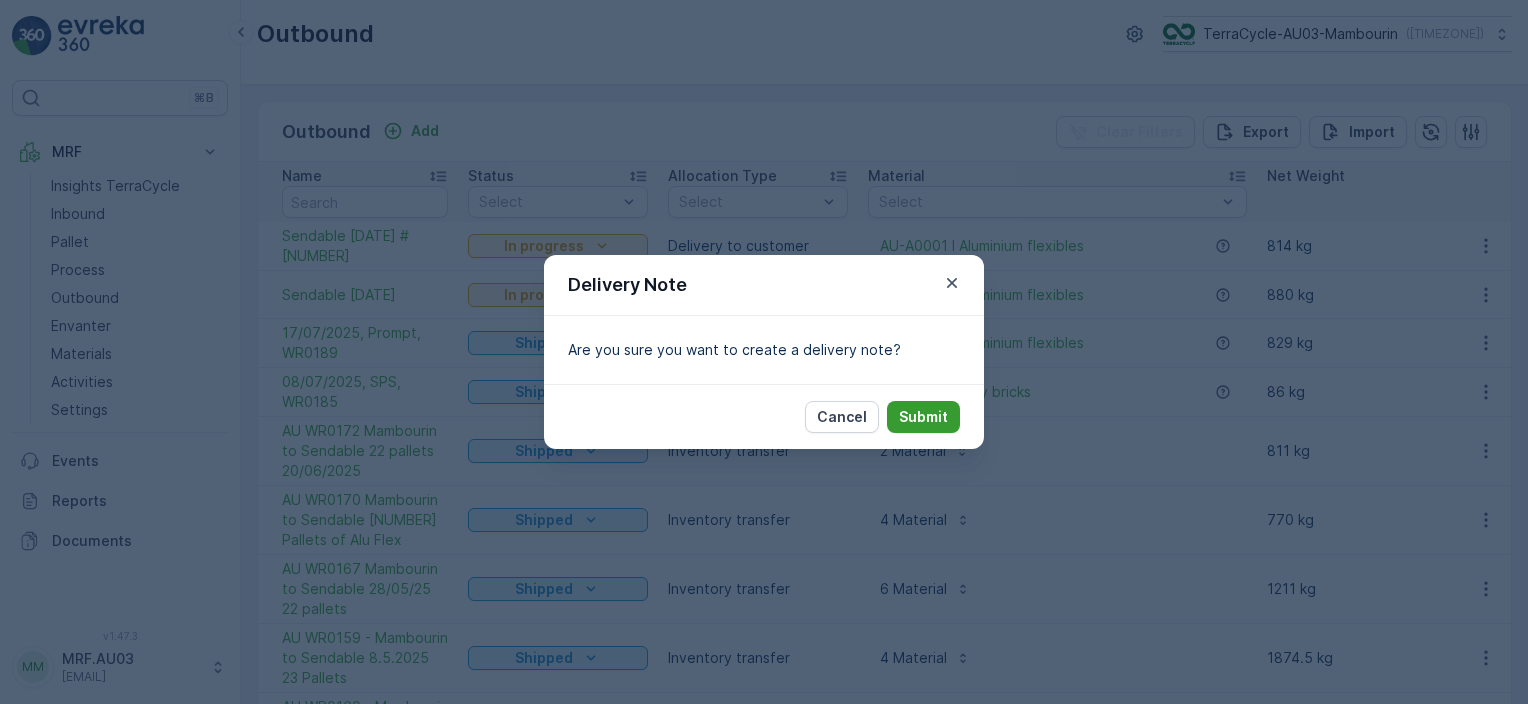 click on "Submit" at bounding box center (923, 417) 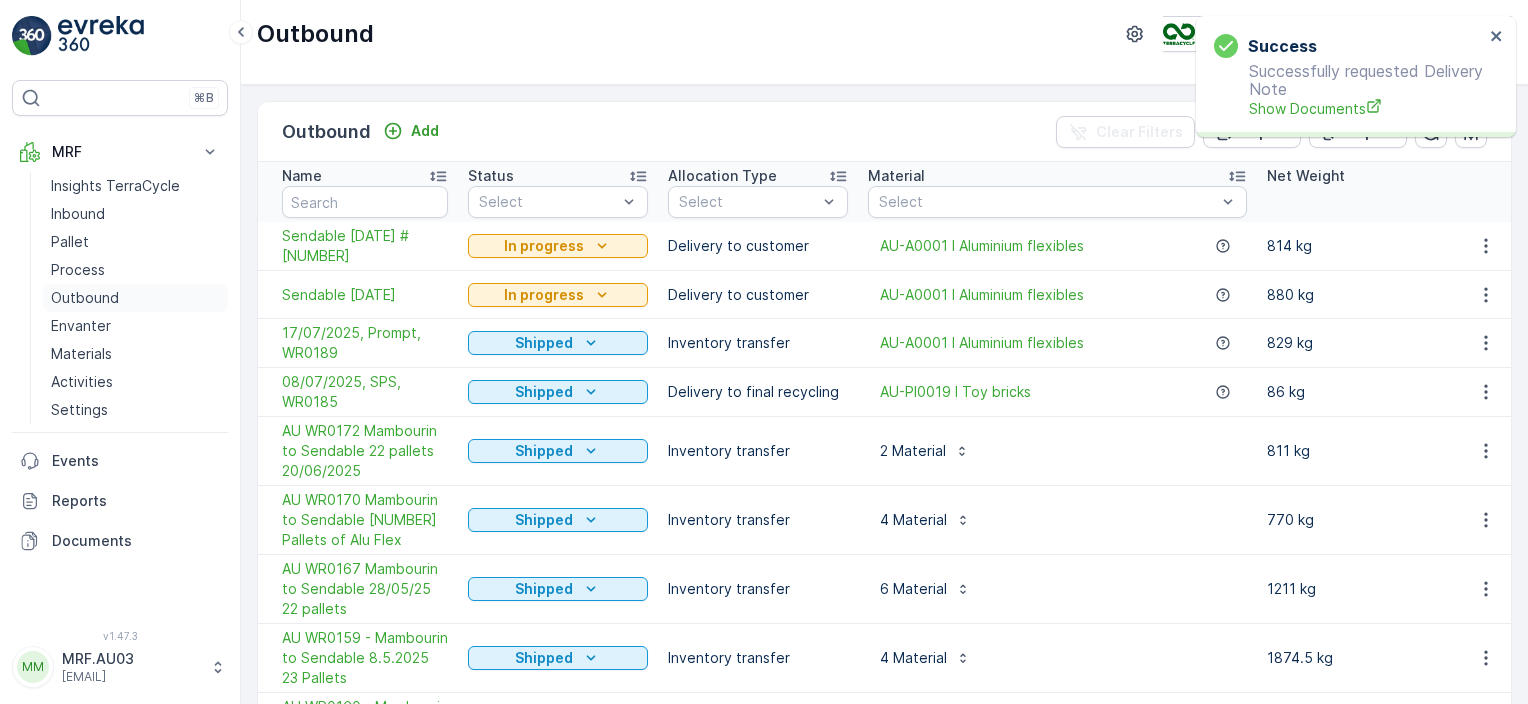 click on "Outbound" at bounding box center (85, 298) 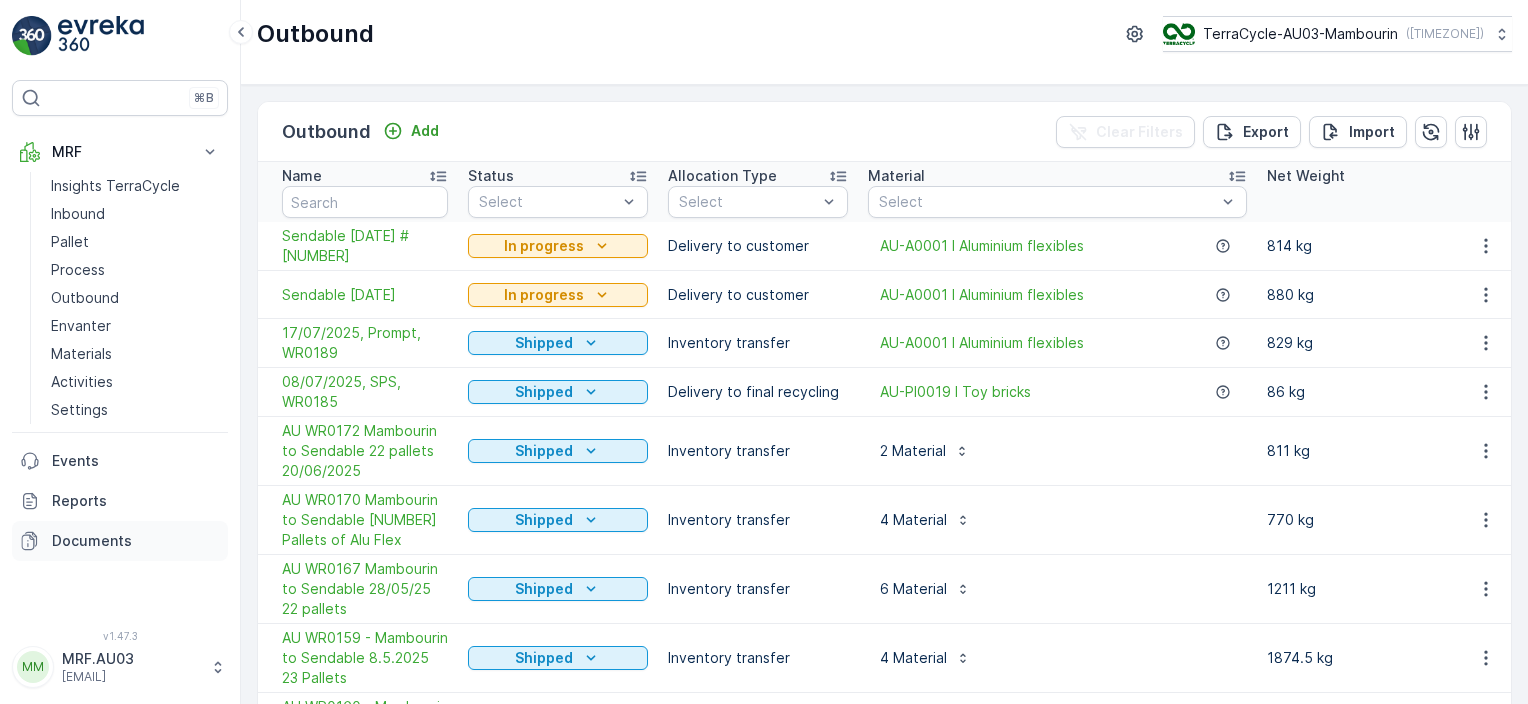 click on "Documents" at bounding box center (136, 541) 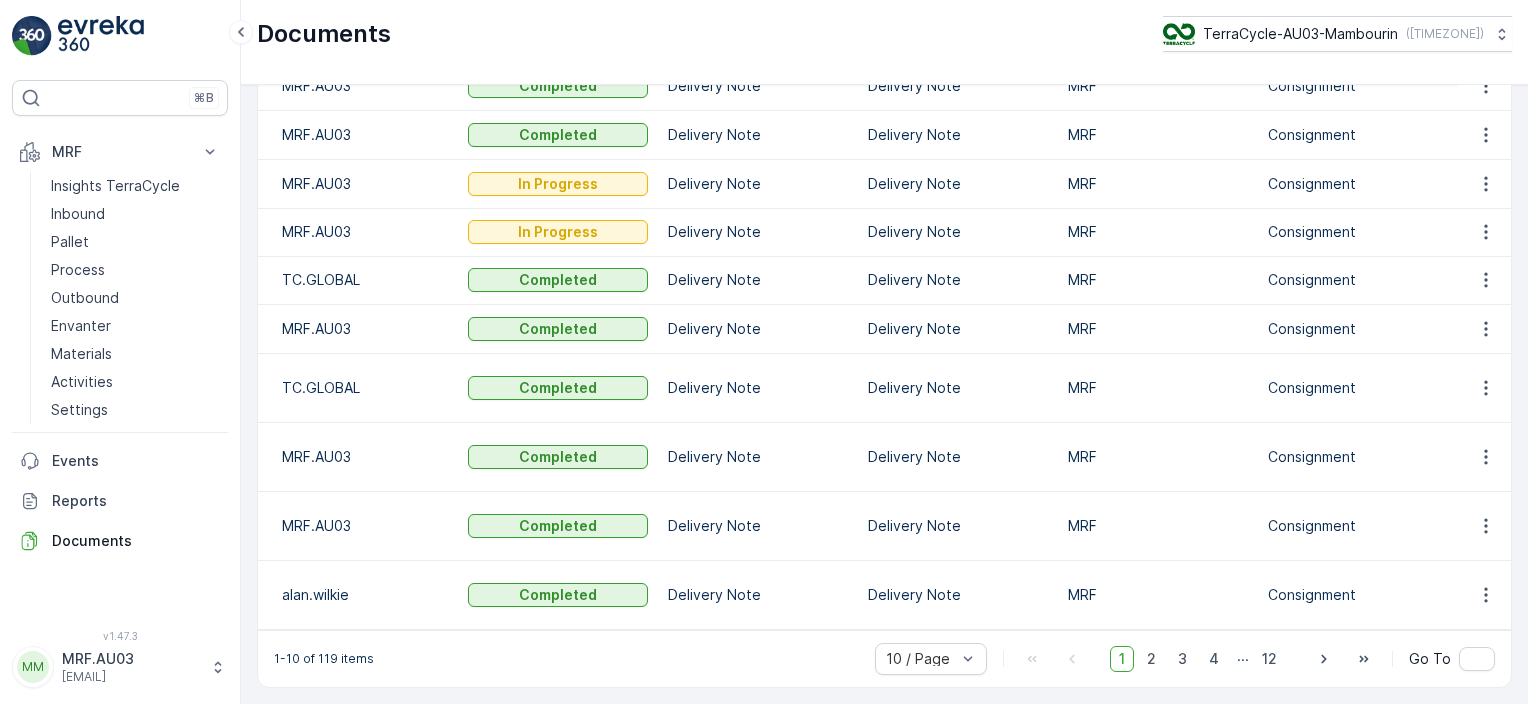 scroll, scrollTop: 164, scrollLeft: 0, axis: vertical 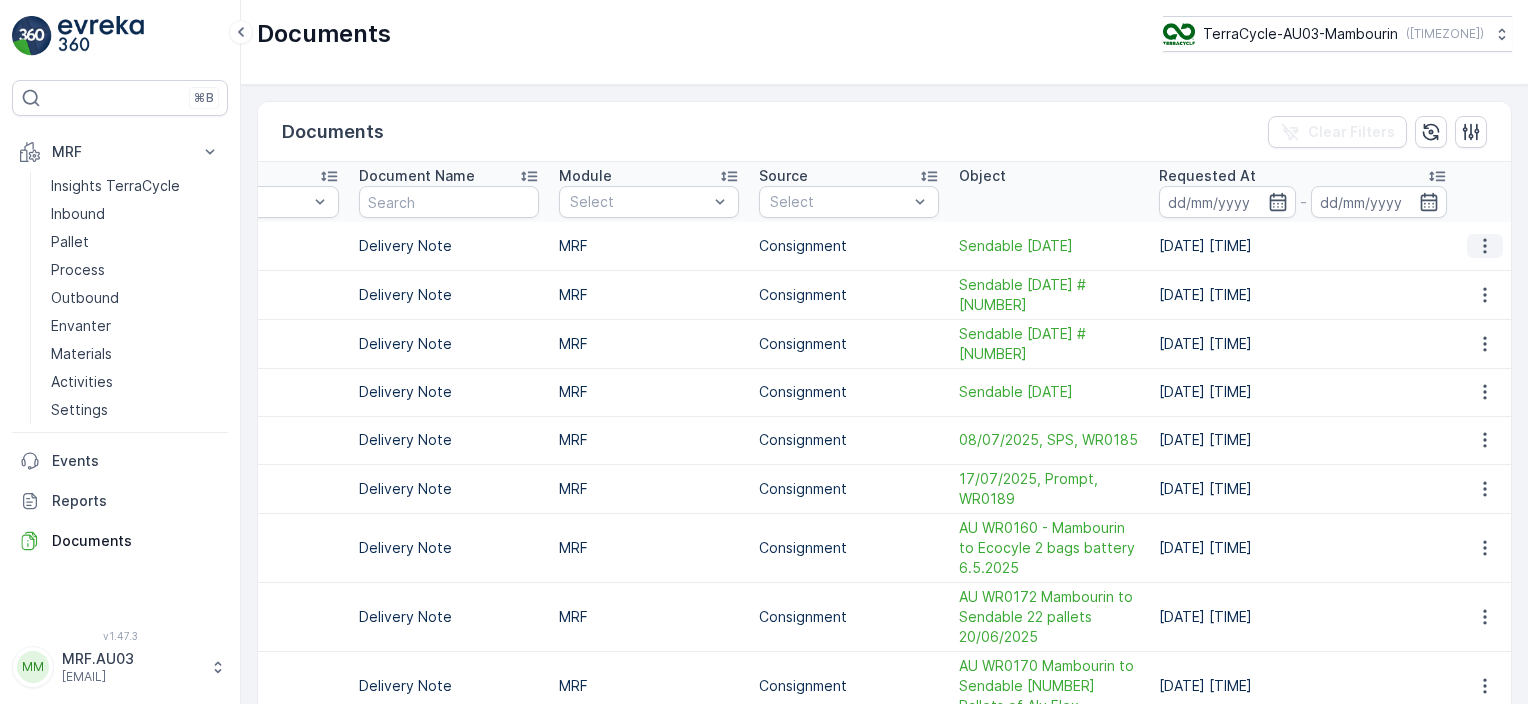 click 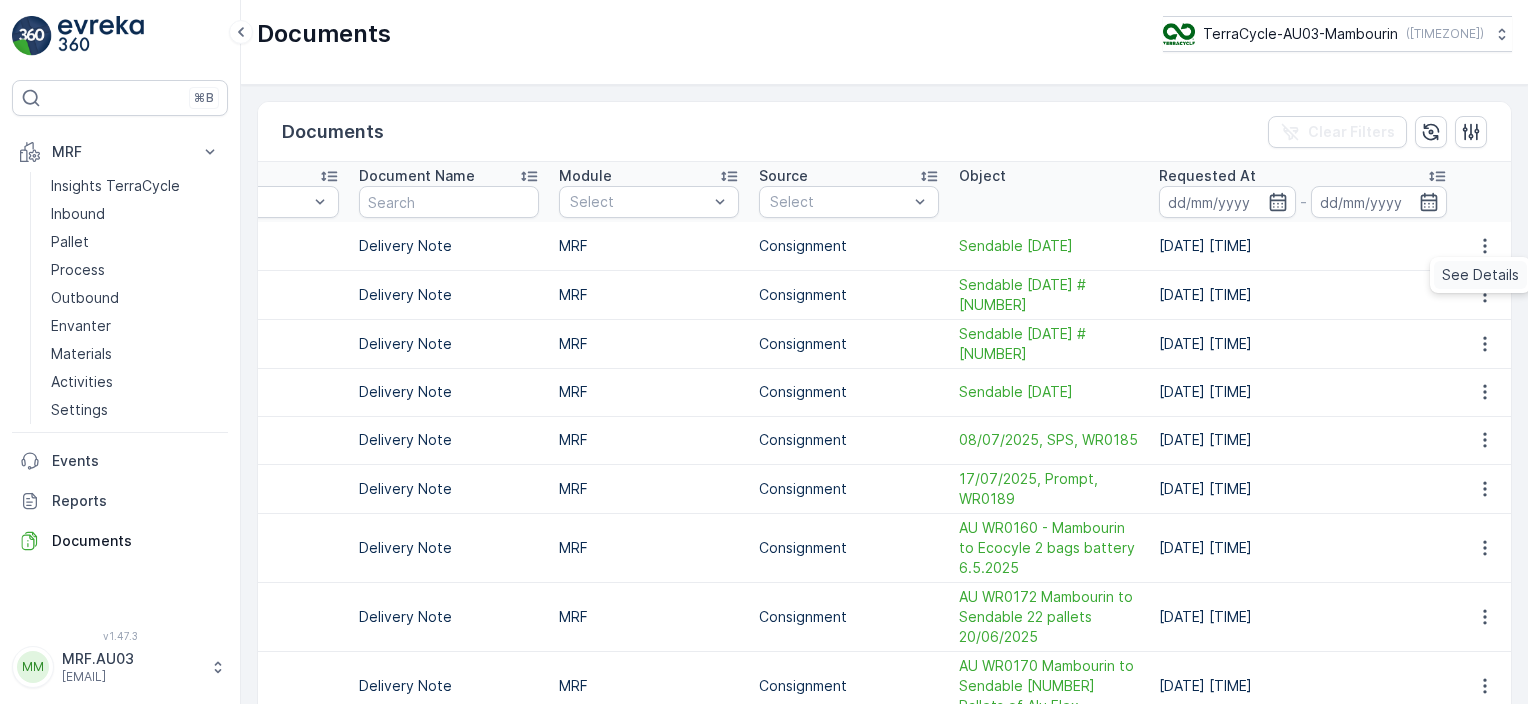 click on "See Details" at bounding box center [1480, 275] 